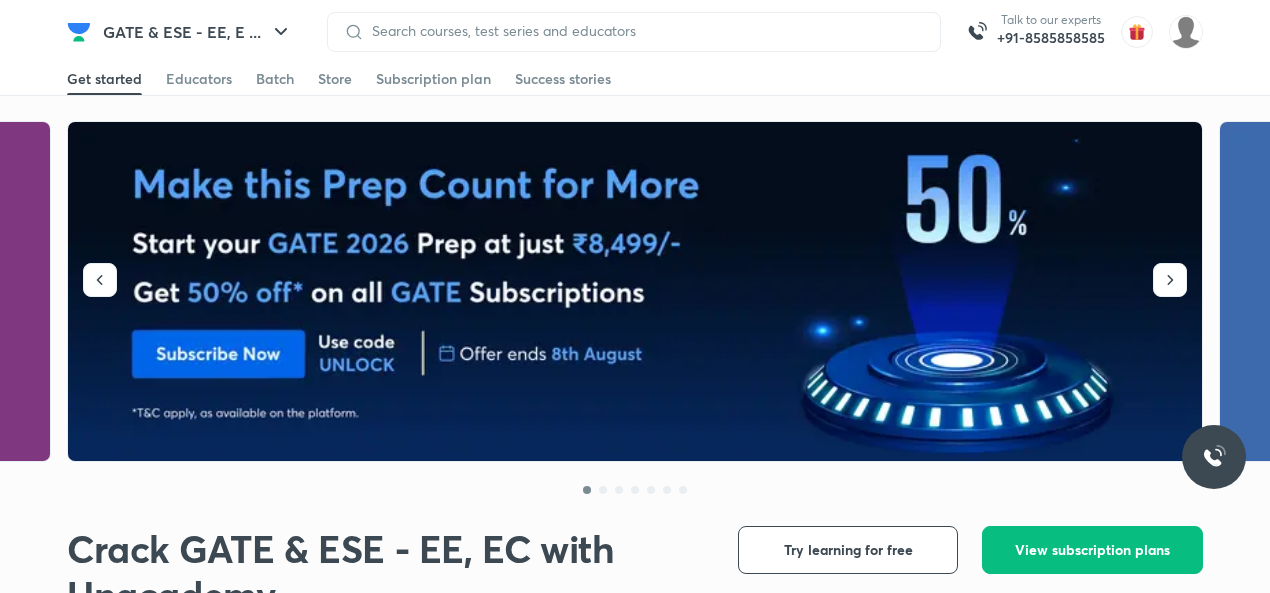 scroll, scrollTop: 0, scrollLeft: 0, axis: both 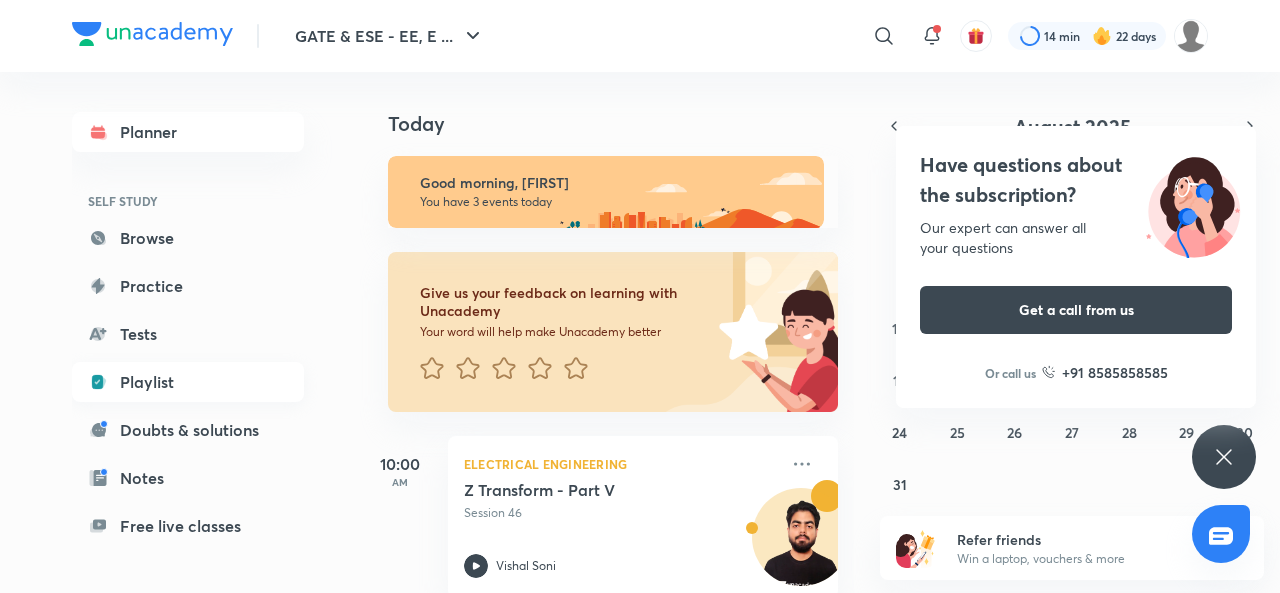 click on "Playlist" at bounding box center (188, 382) 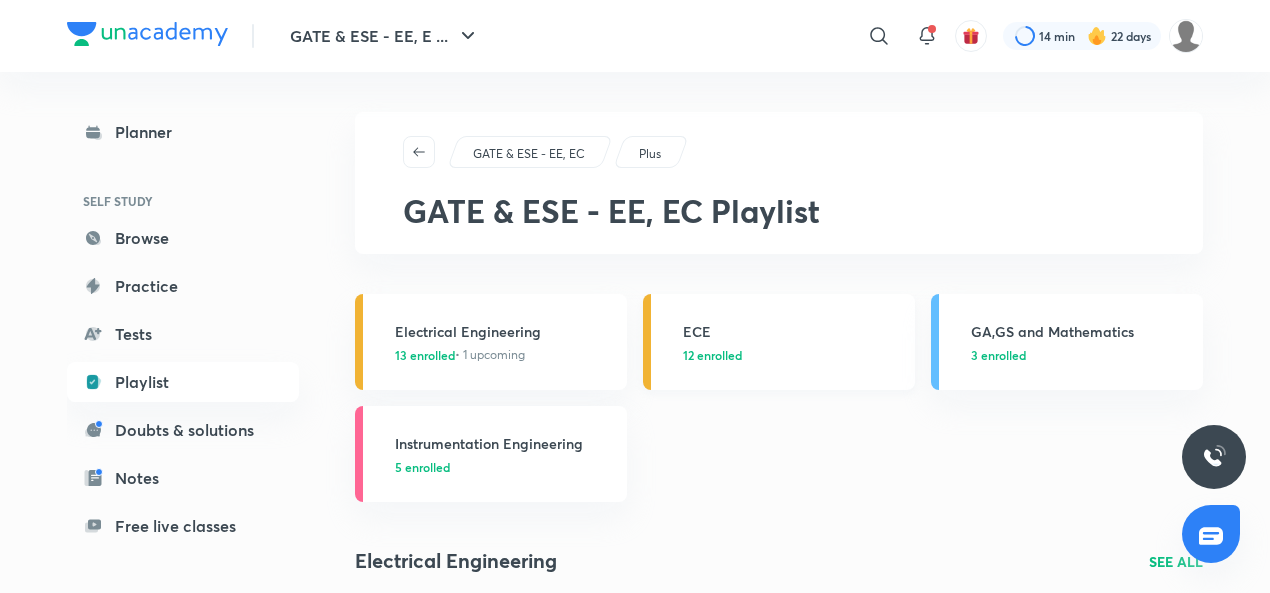 click on "ECE" at bounding box center (793, 331) 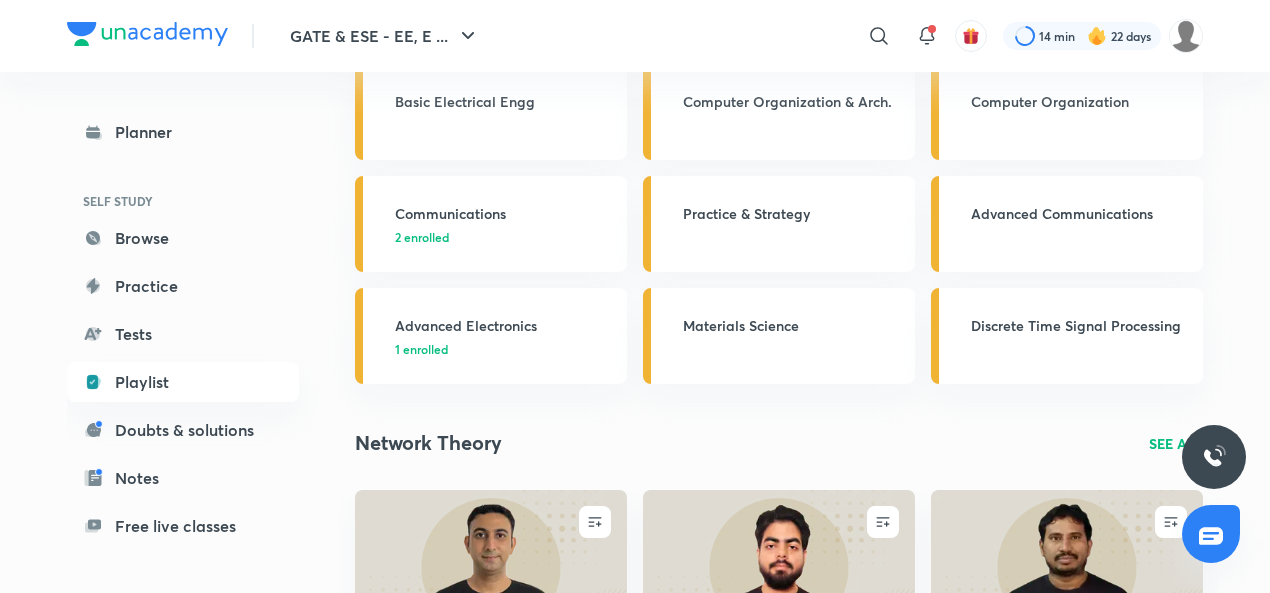 scroll, scrollTop: 568, scrollLeft: 0, axis: vertical 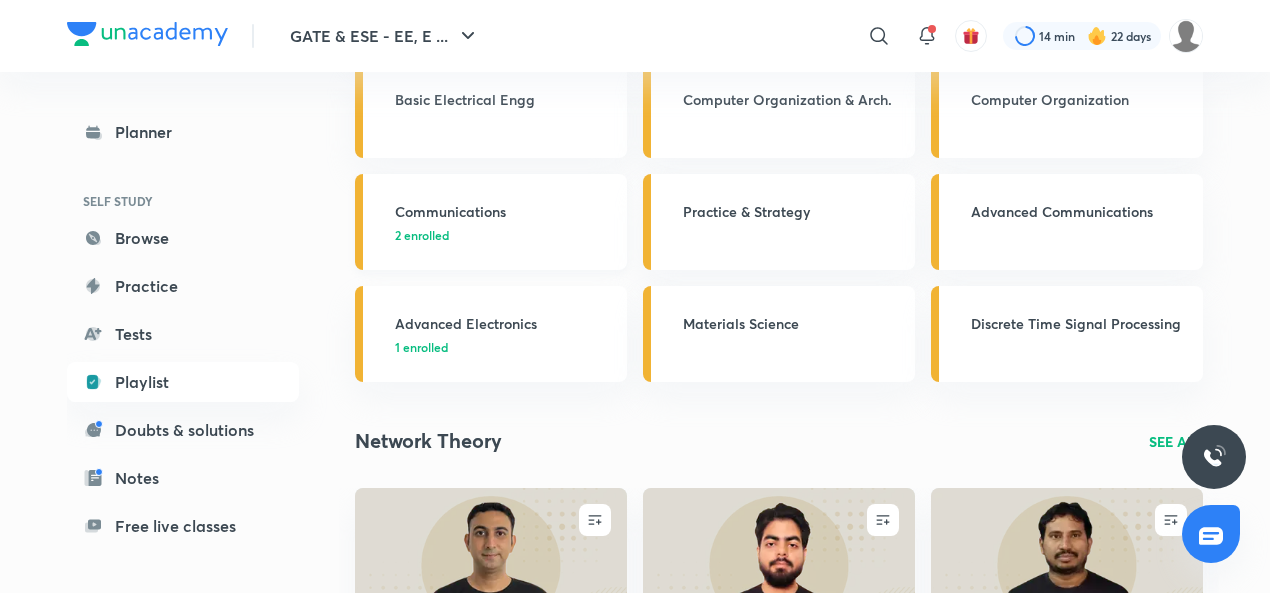 click on "Communications" at bounding box center [505, 211] 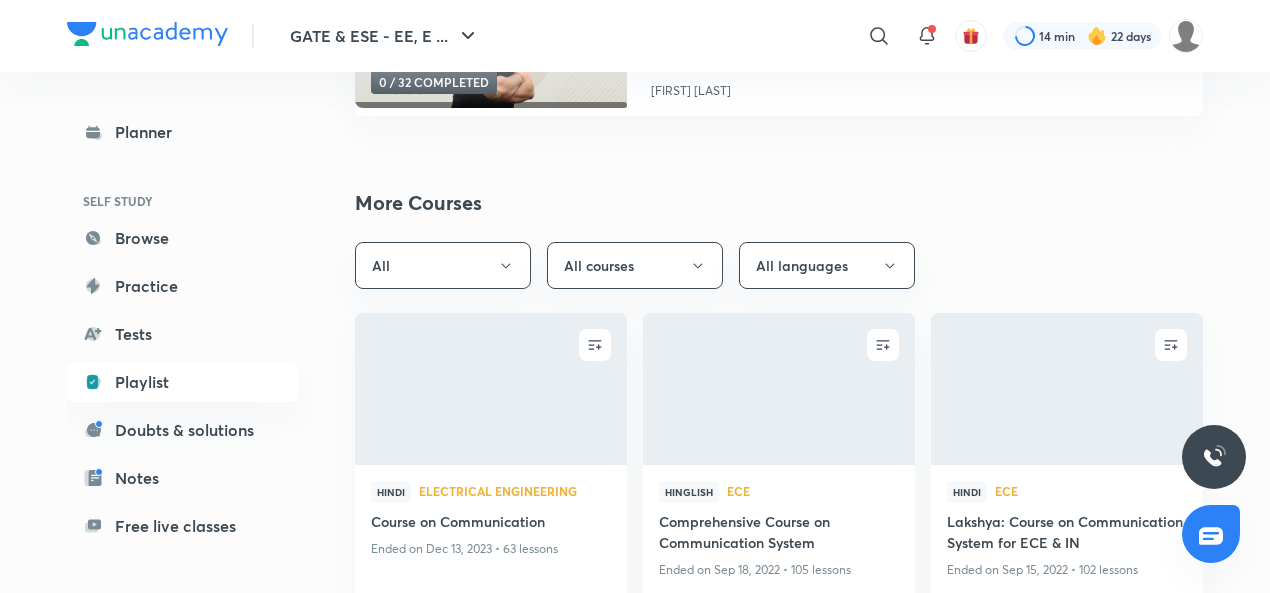scroll, scrollTop: 0, scrollLeft: 0, axis: both 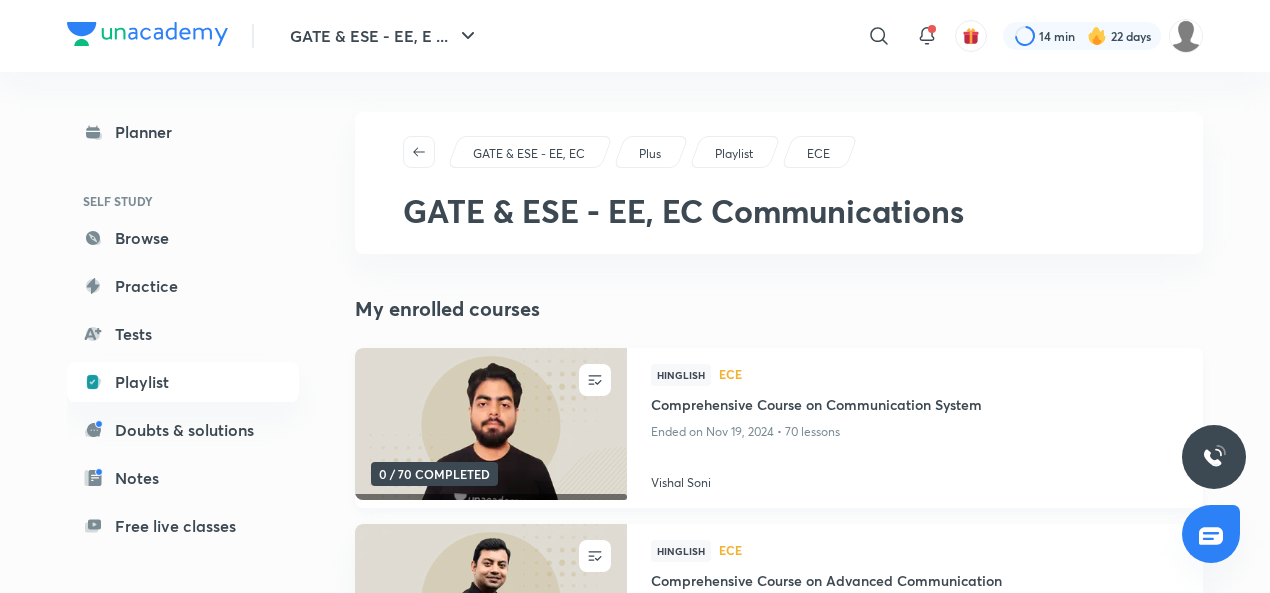 click on "Vishal Soni" at bounding box center (915, 479) 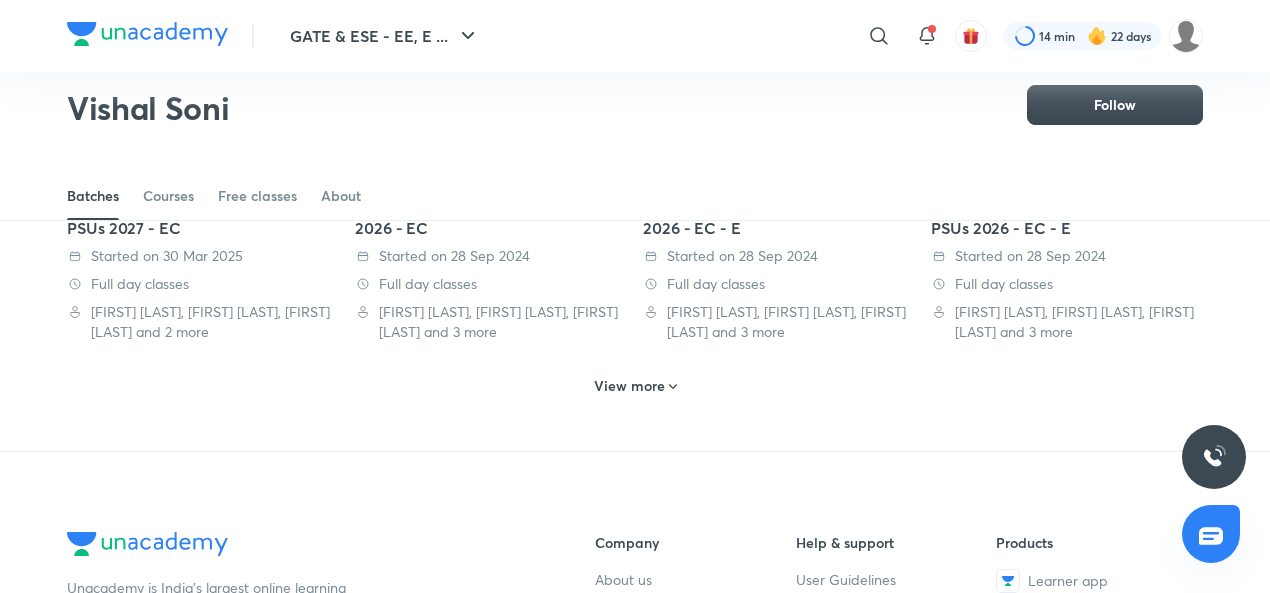 scroll, scrollTop: 1028, scrollLeft: 0, axis: vertical 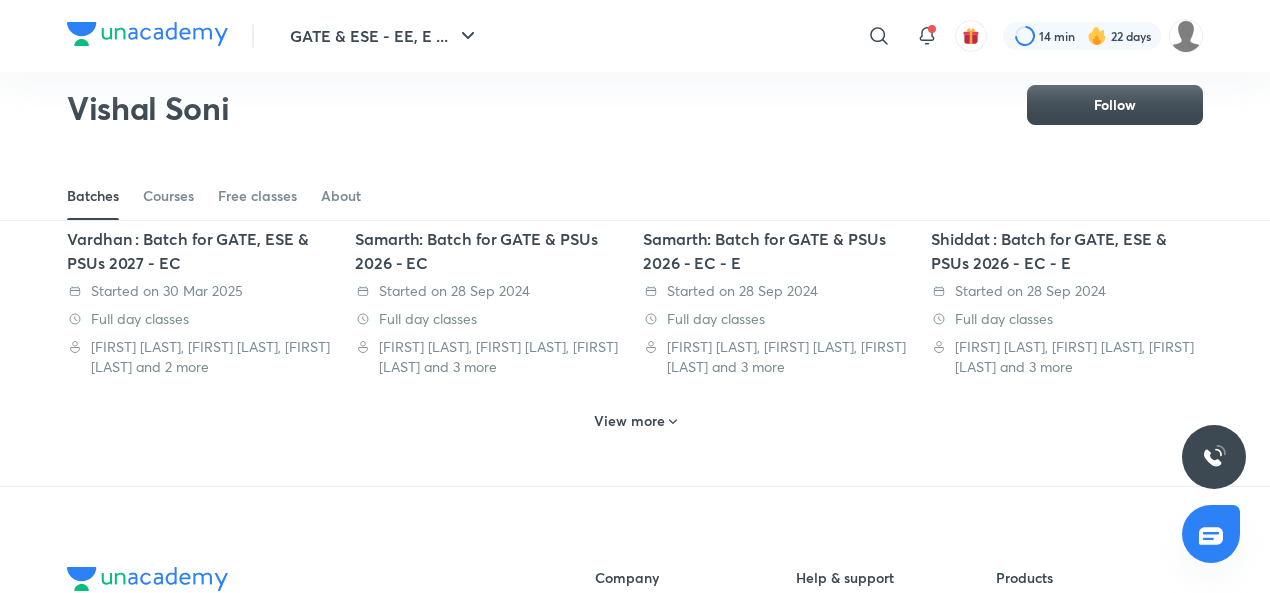 click on "View more" at bounding box center [629, 421] 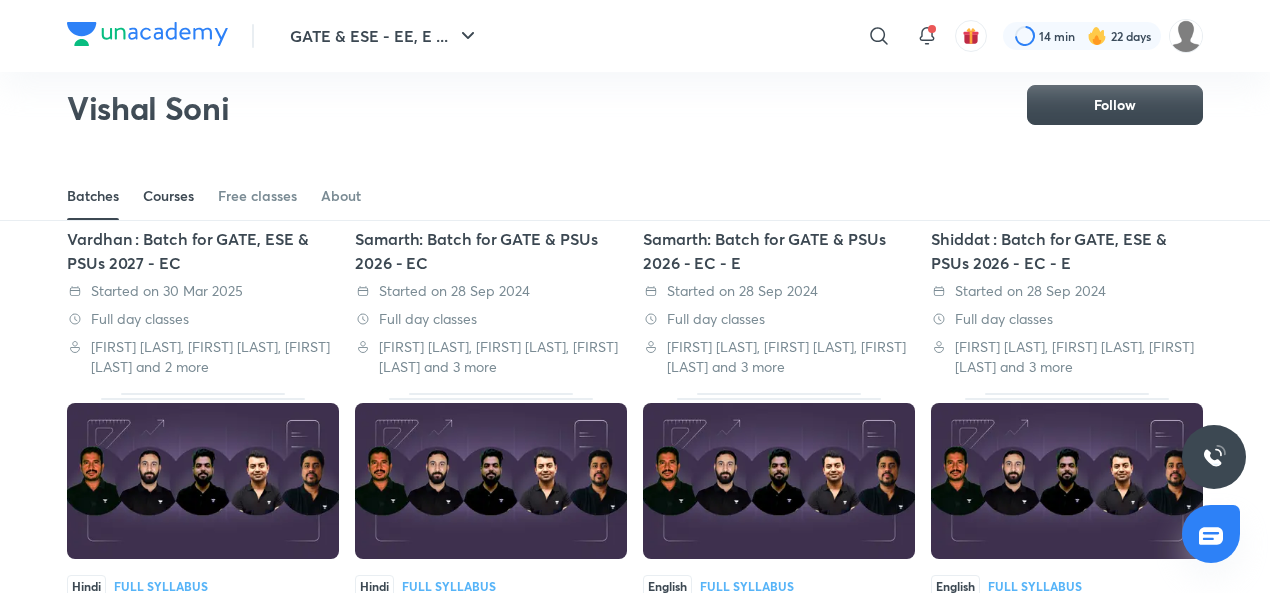 click on "Courses" at bounding box center (168, 196) 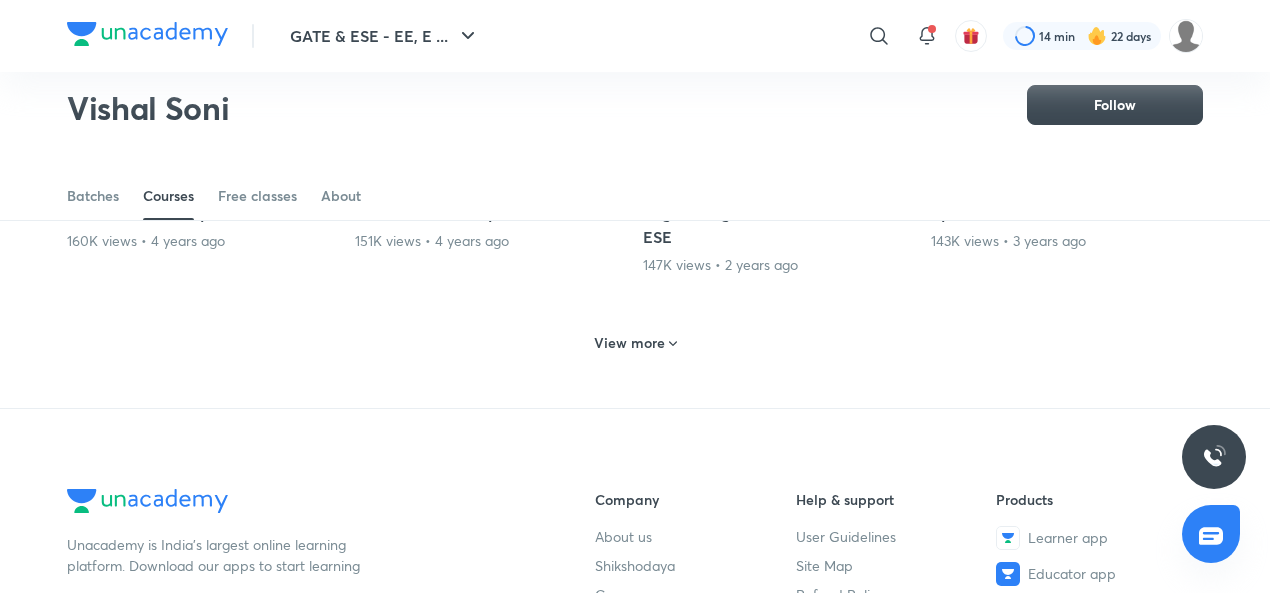 scroll, scrollTop: 1082, scrollLeft: 0, axis: vertical 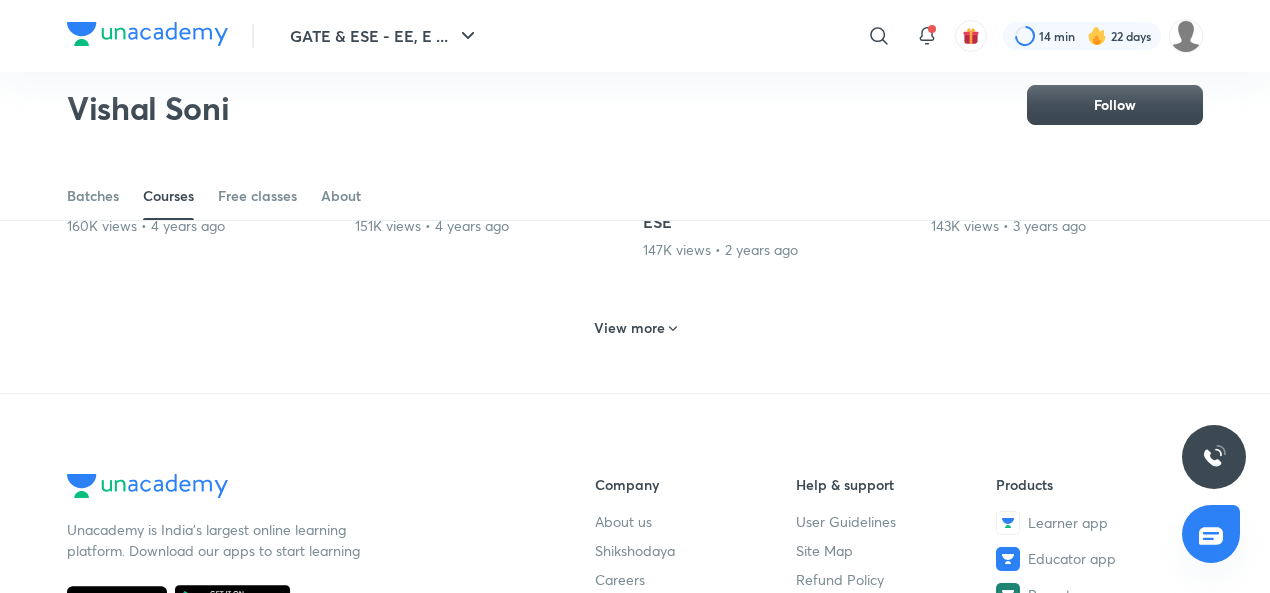 click on "View more" at bounding box center (629, 328) 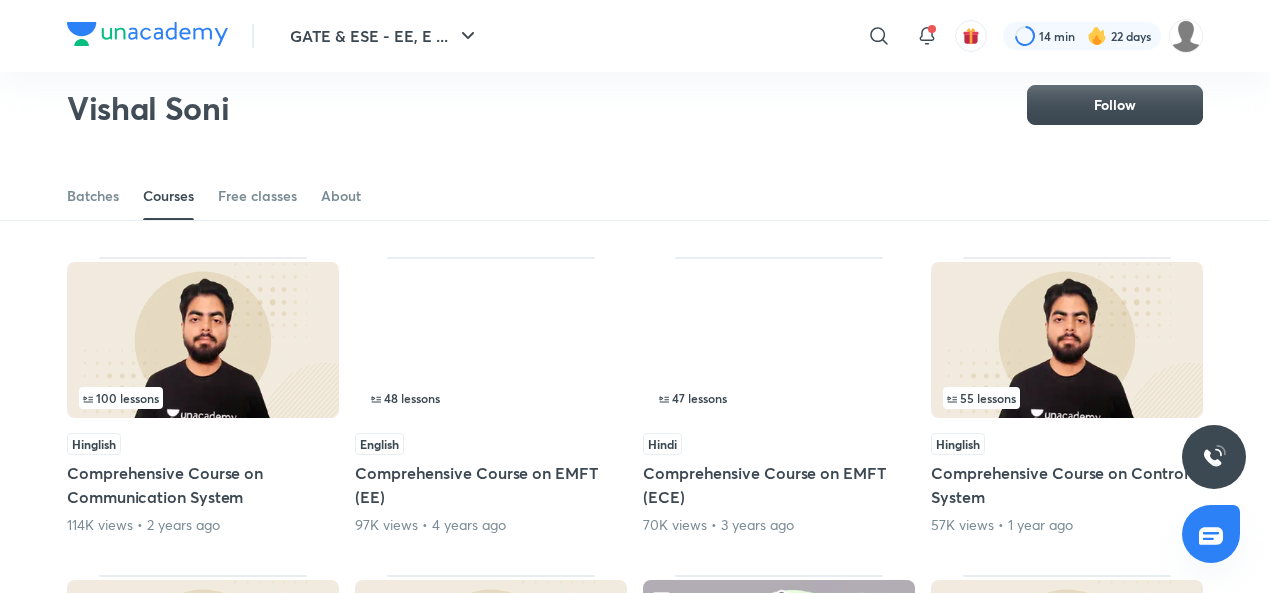 scroll, scrollTop: 1448, scrollLeft: 0, axis: vertical 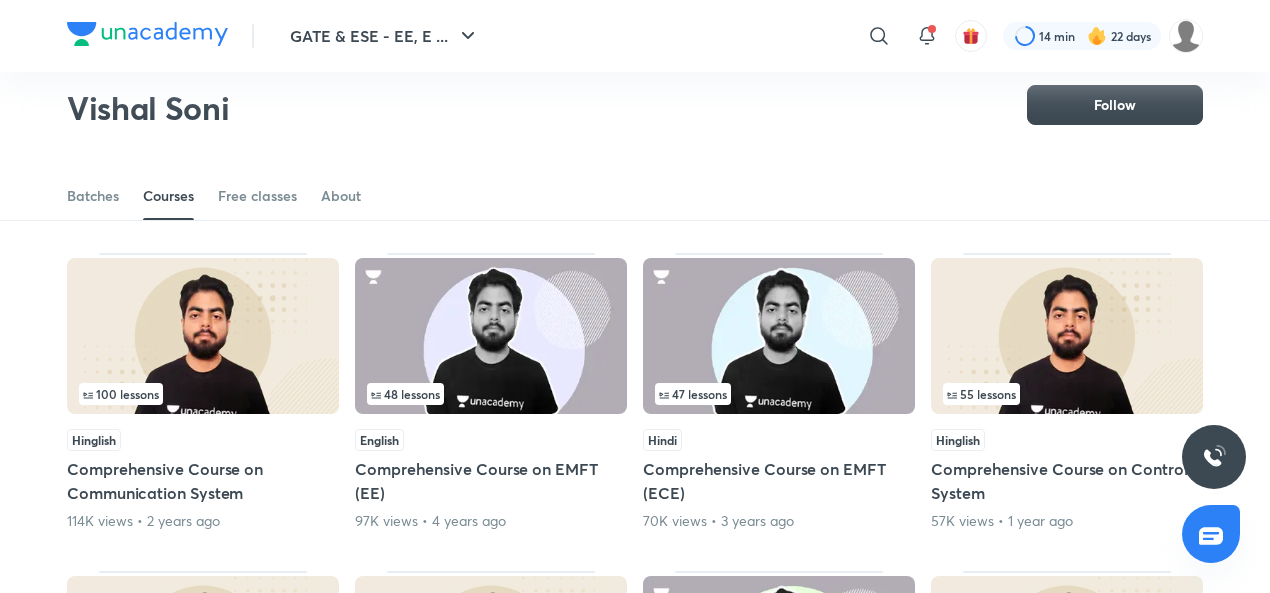 click at bounding box center [203, 336] 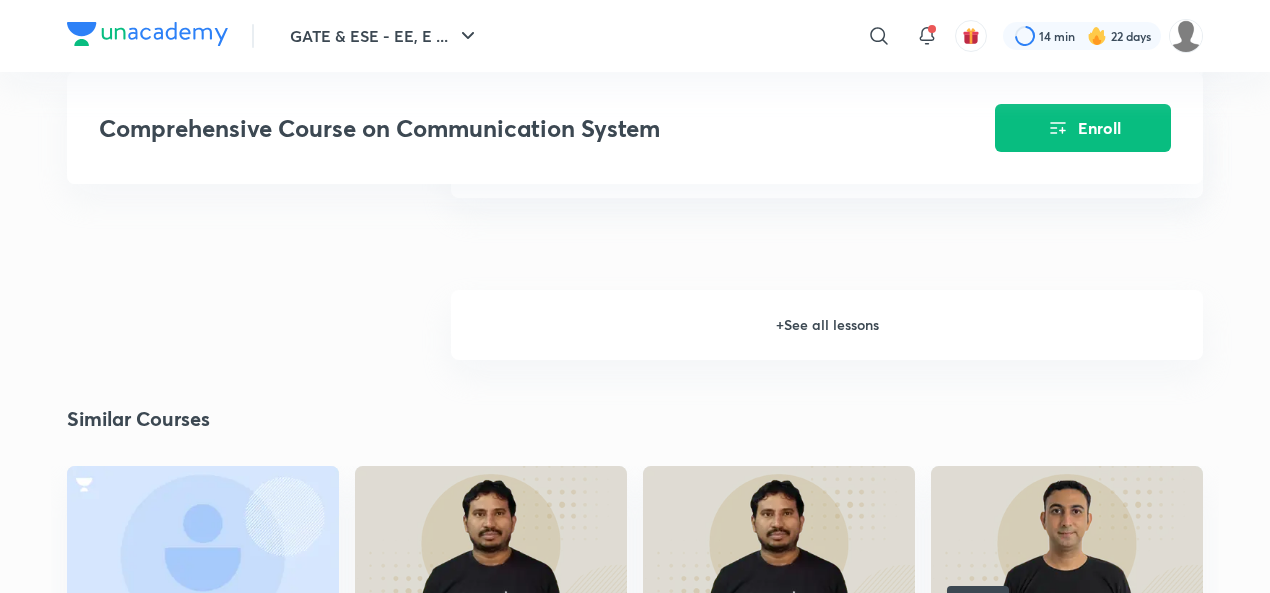 scroll, scrollTop: 4256, scrollLeft: 0, axis: vertical 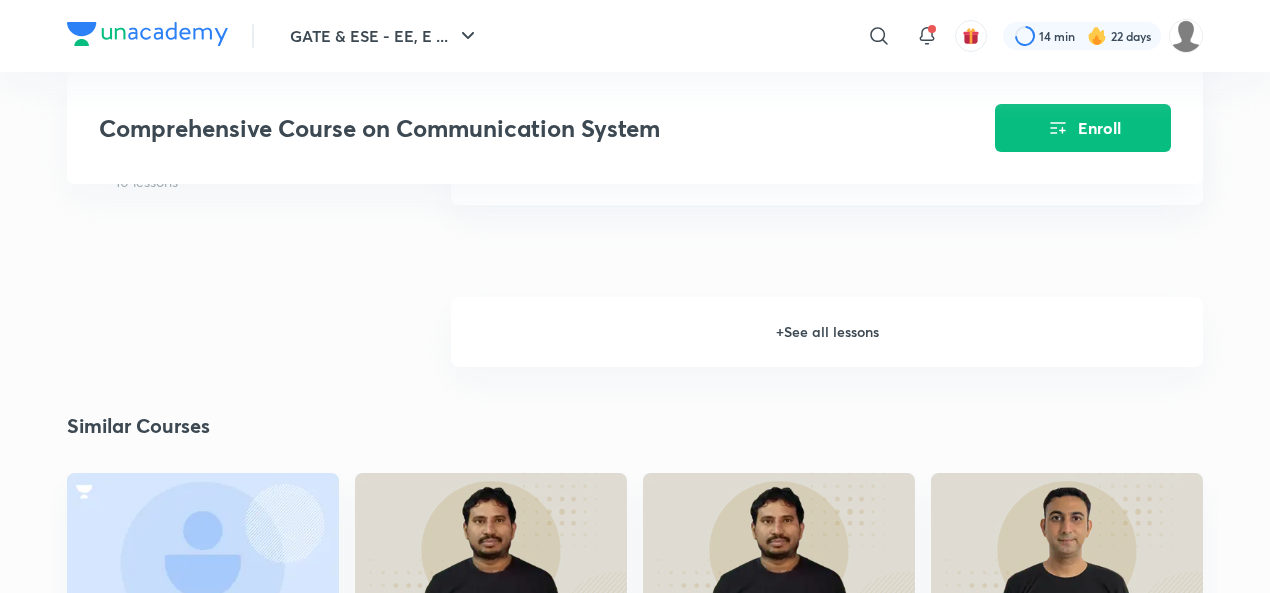 click on "+  See all lessons" at bounding box center [827, 332] 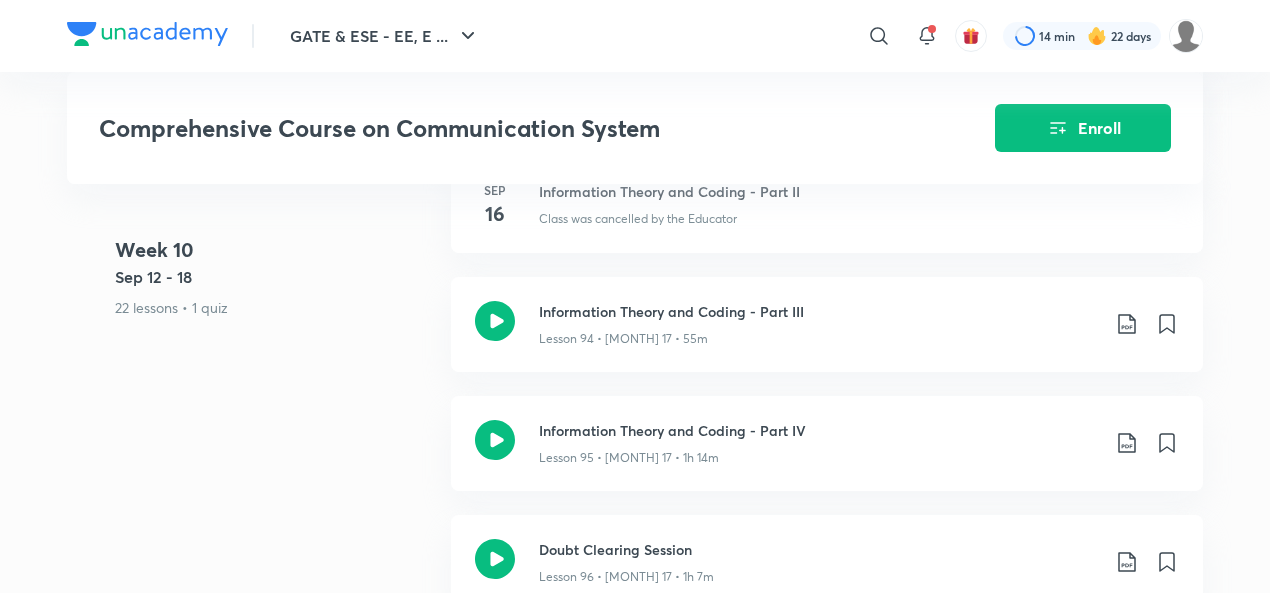 scroll, scrollTop: 13569, scrollLeft: 0, axis: vertical 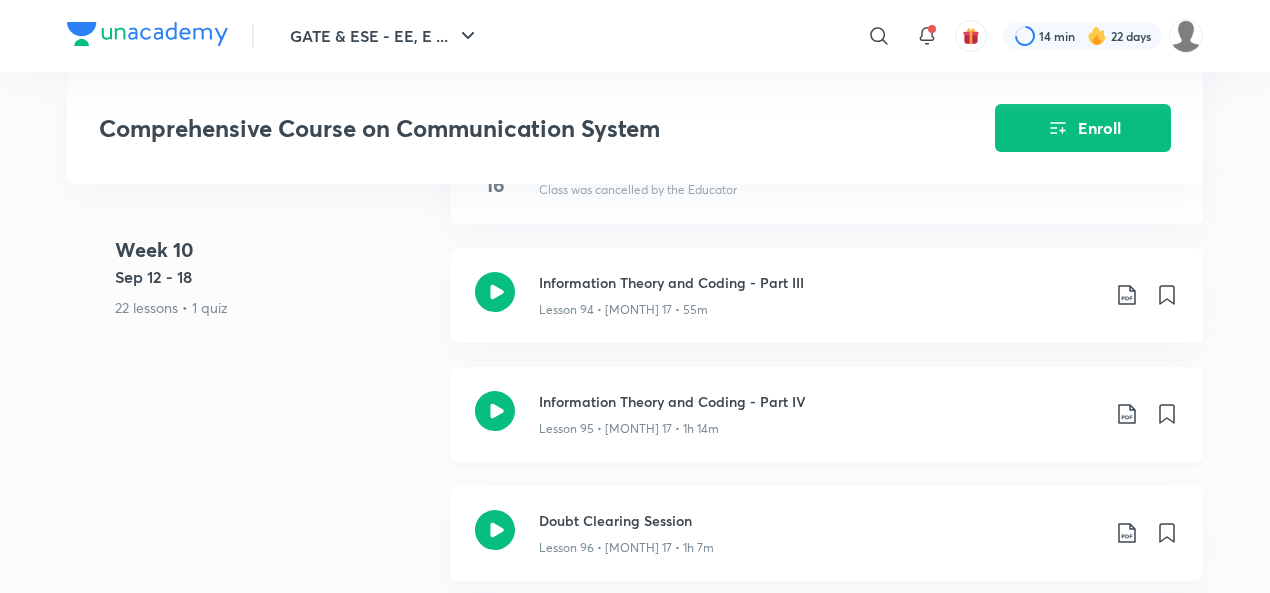 click 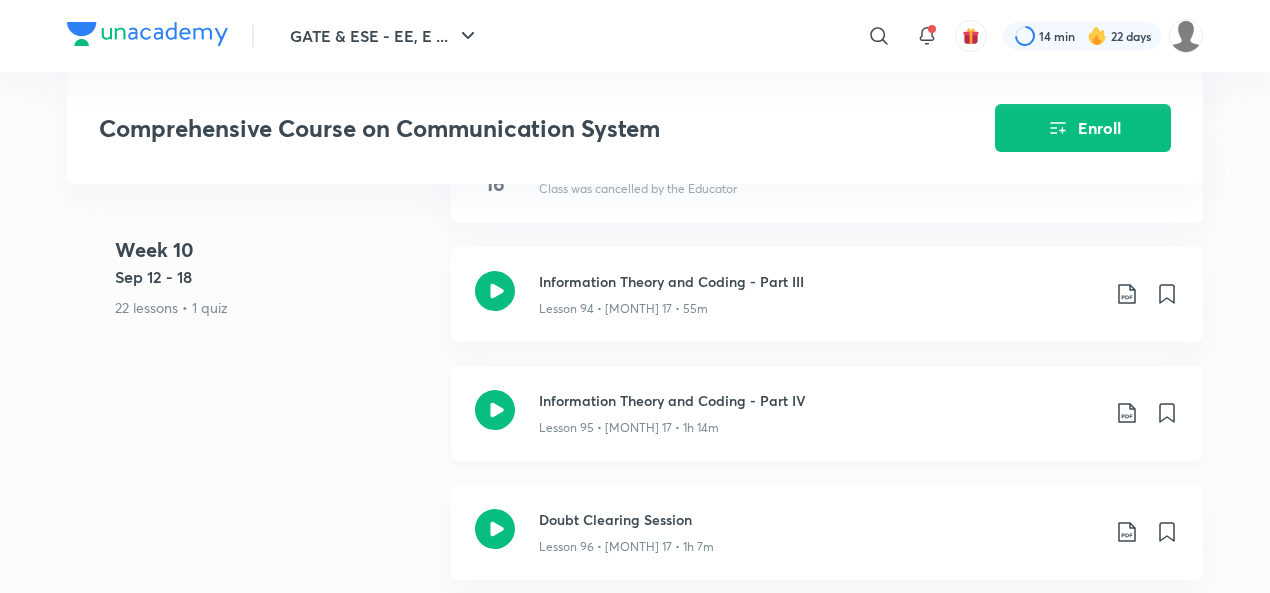 scroll, scrollTop: 13569, scrollLeft: 0, axis: vertical 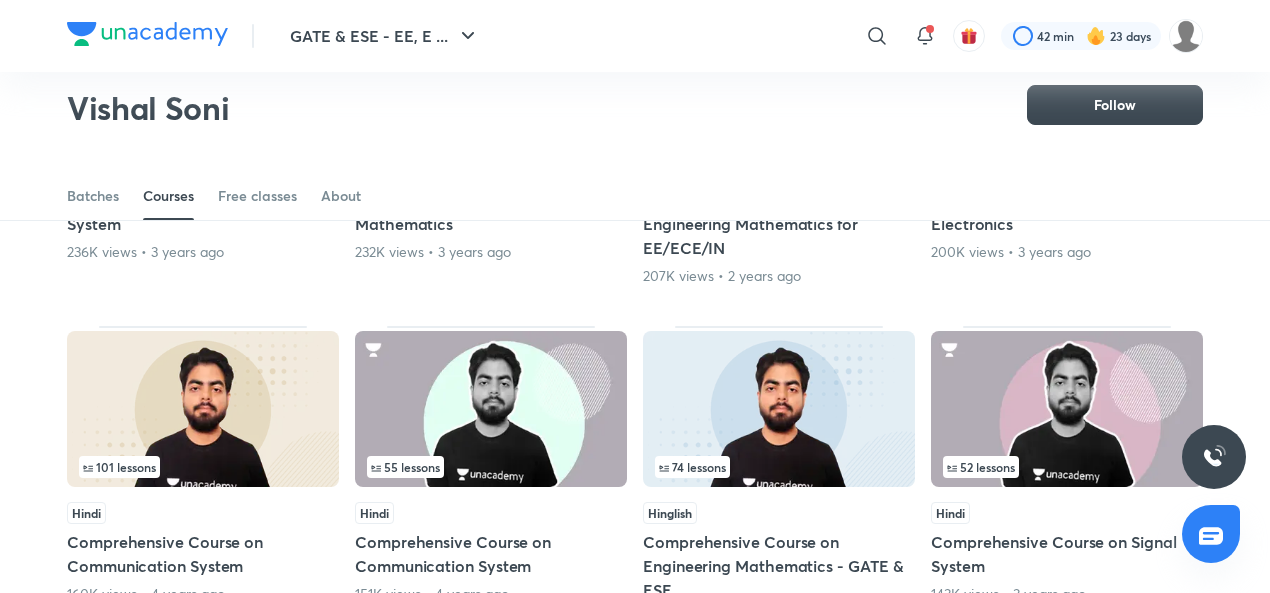click at bounding box center [491, 409] 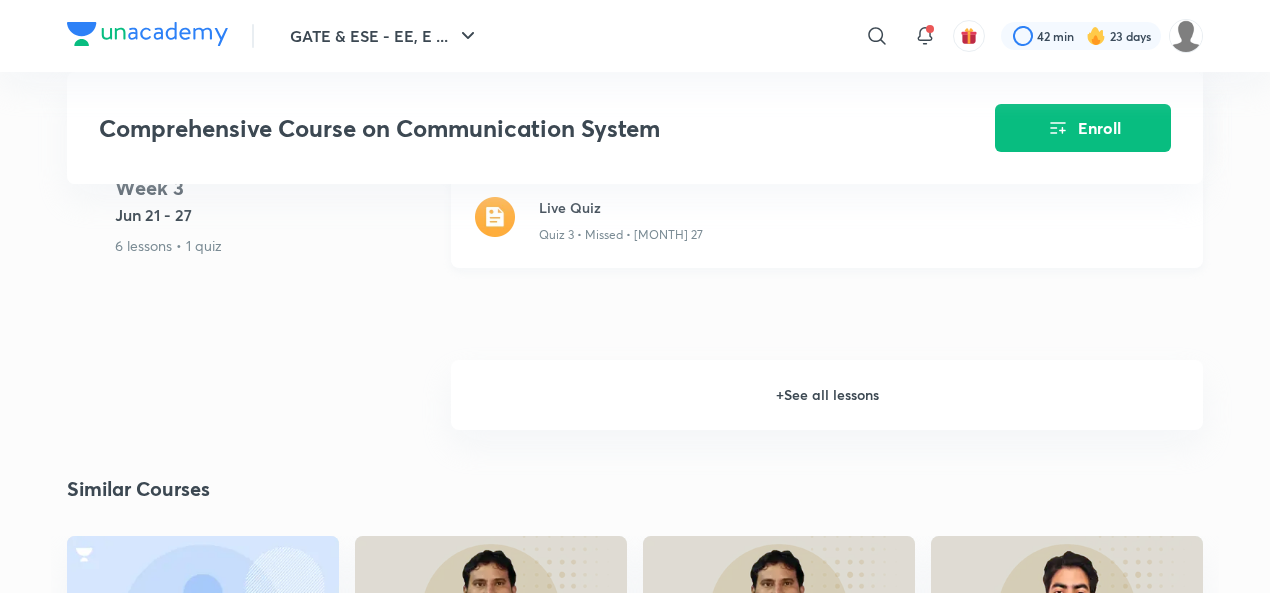scroll, scrollTop: 3491, scrollLeft: 0, axis: vertical 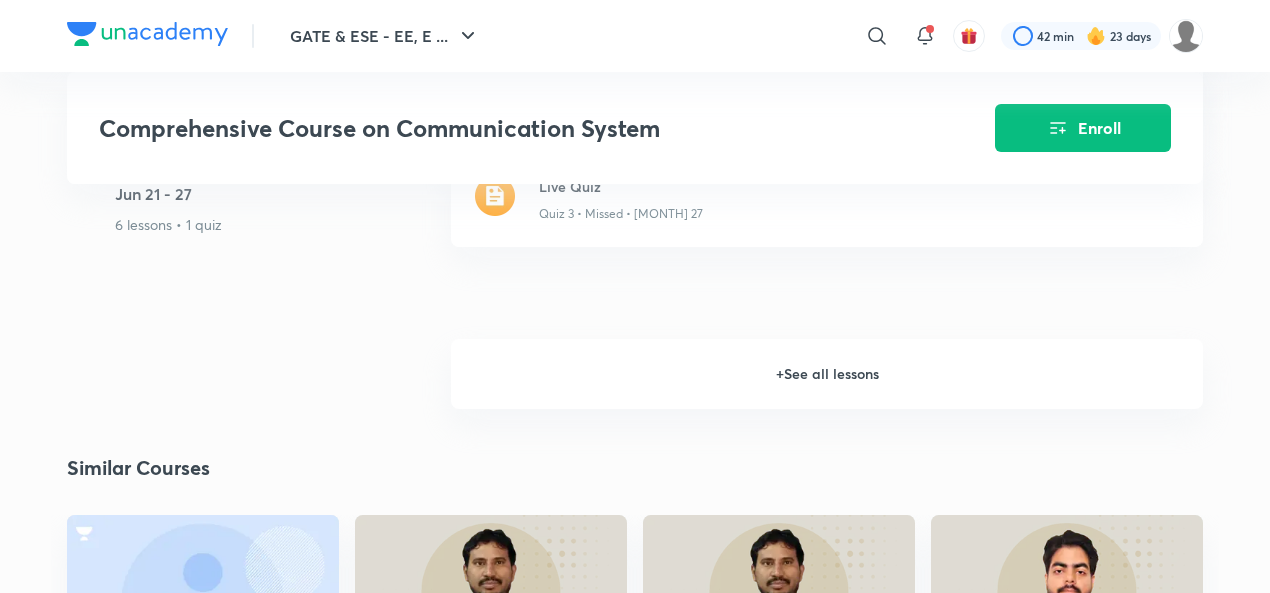 click on "+  See all lessons" at bounding box center [827, 374] 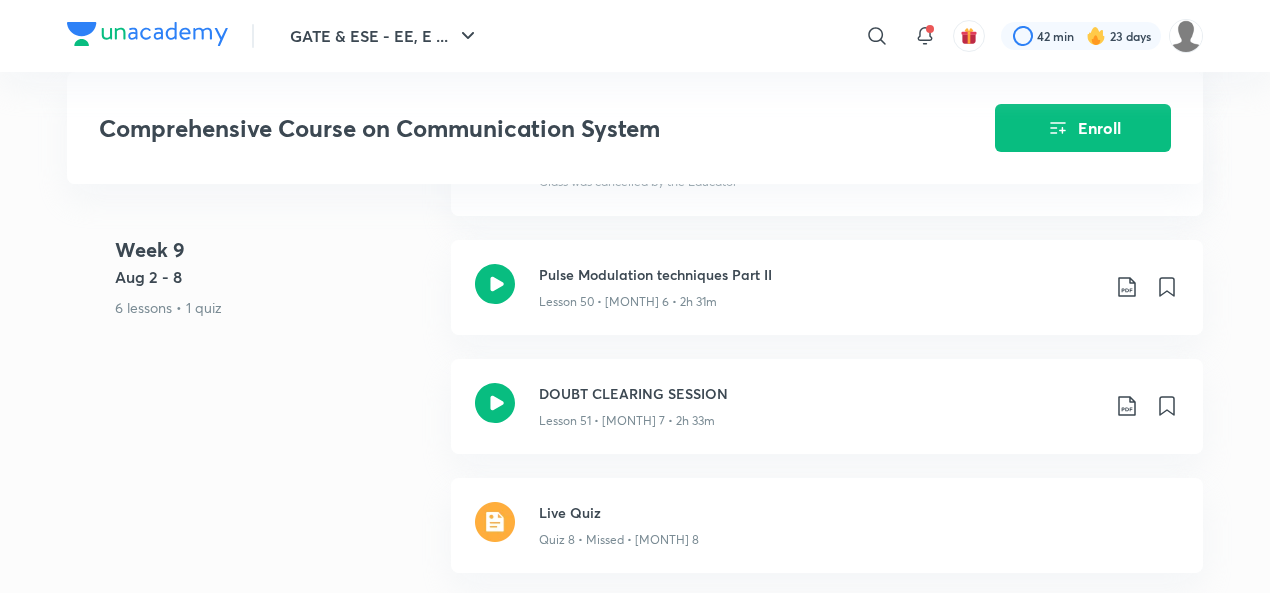 scroll, scrollTop: 8583, scrollLeft: 0, axis: vertical 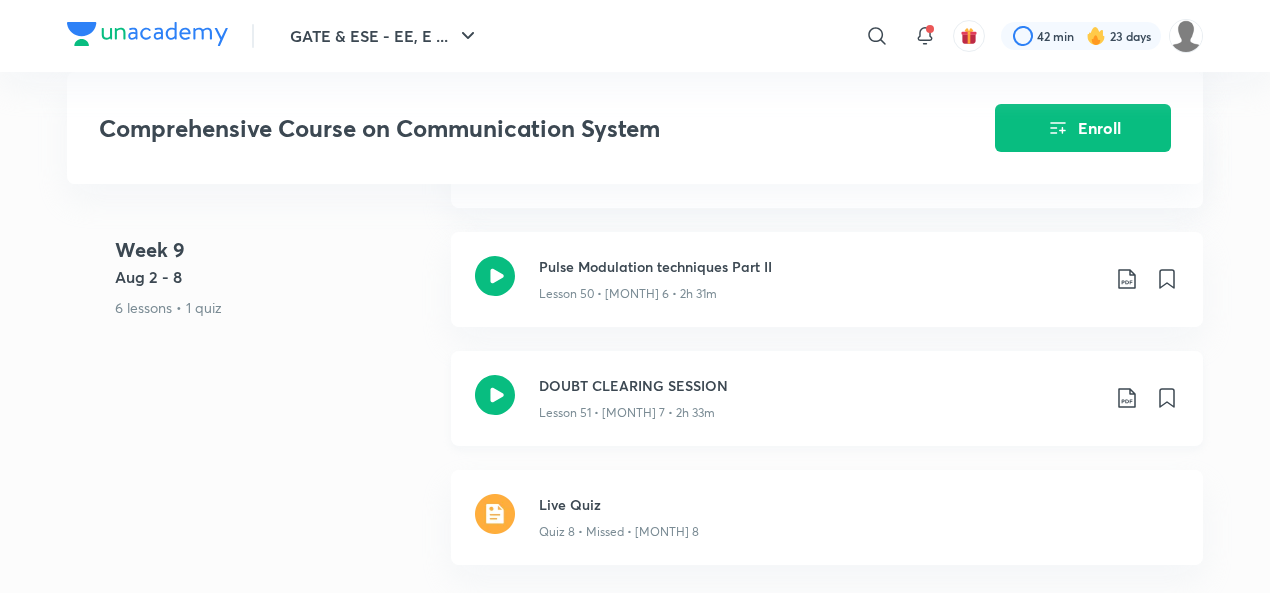 click 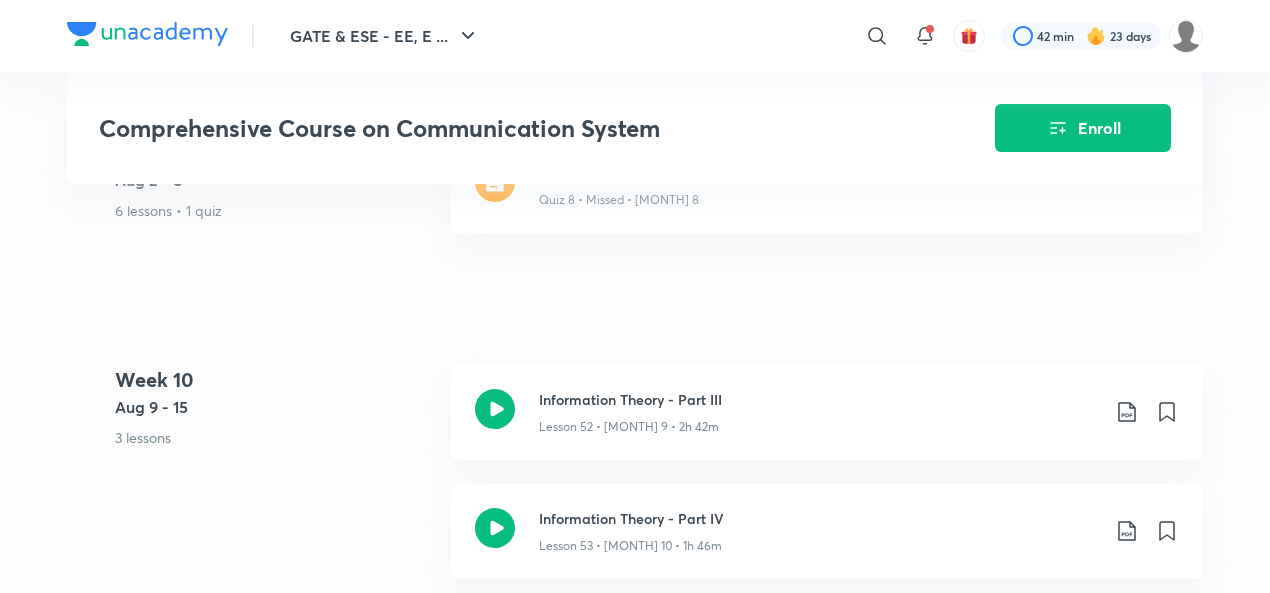scroll, scrollTop: 8898, scrollLeft: 0, axis: vertical 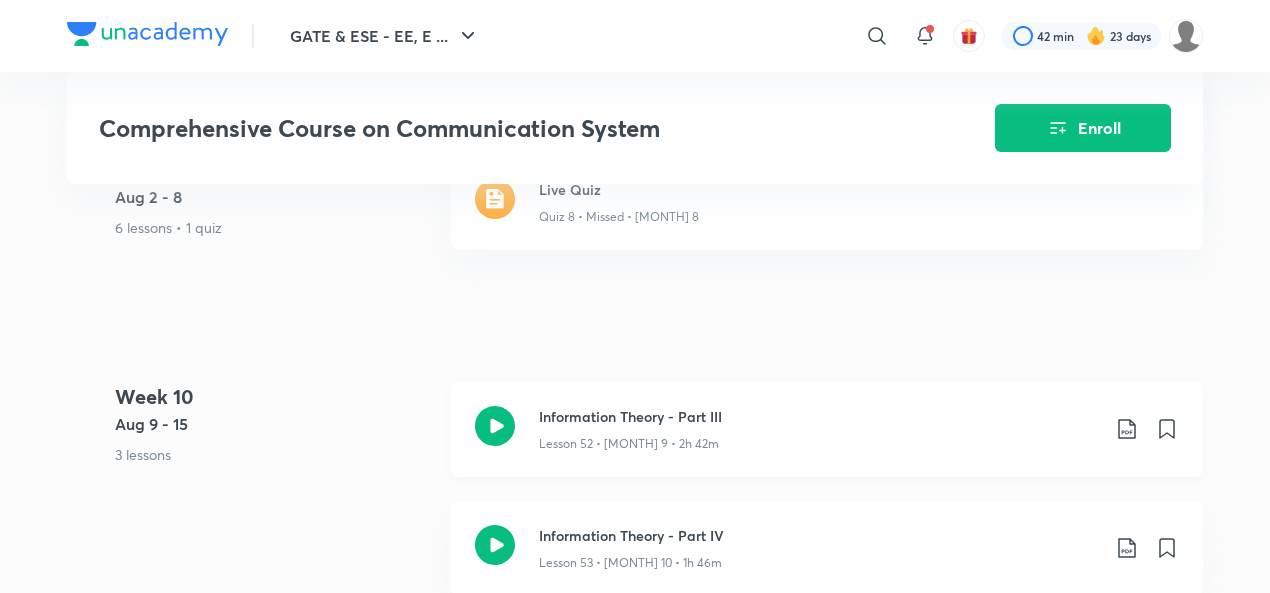 click 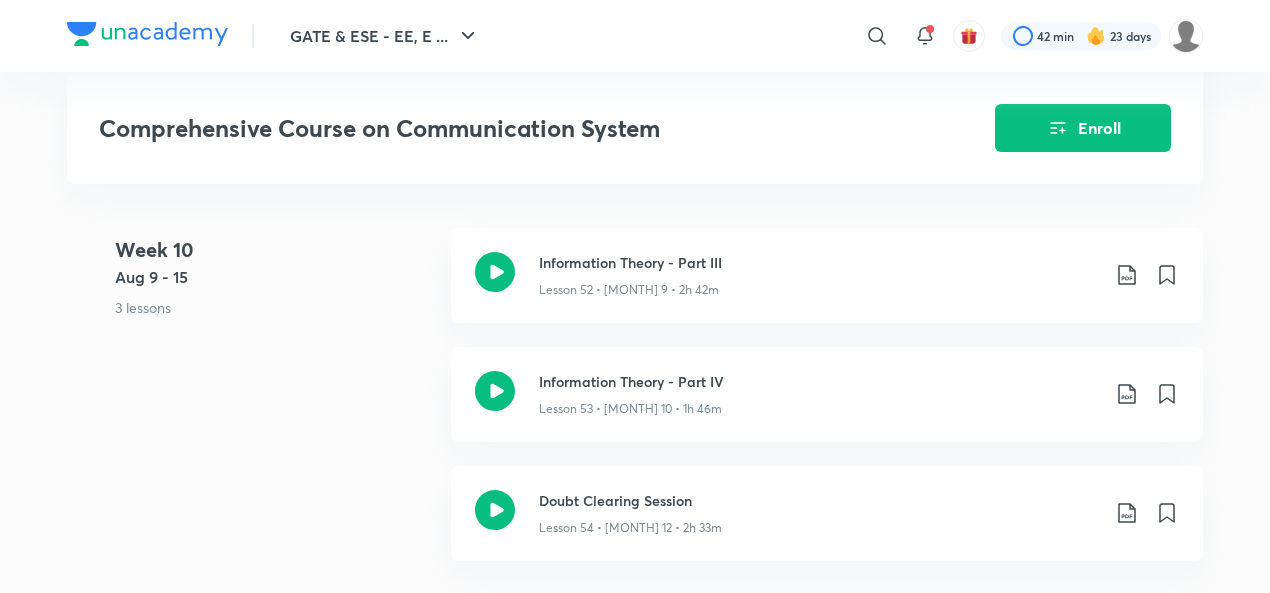 scroll, scrollTop: 9051, scrollLeft: 0, axis: vertical 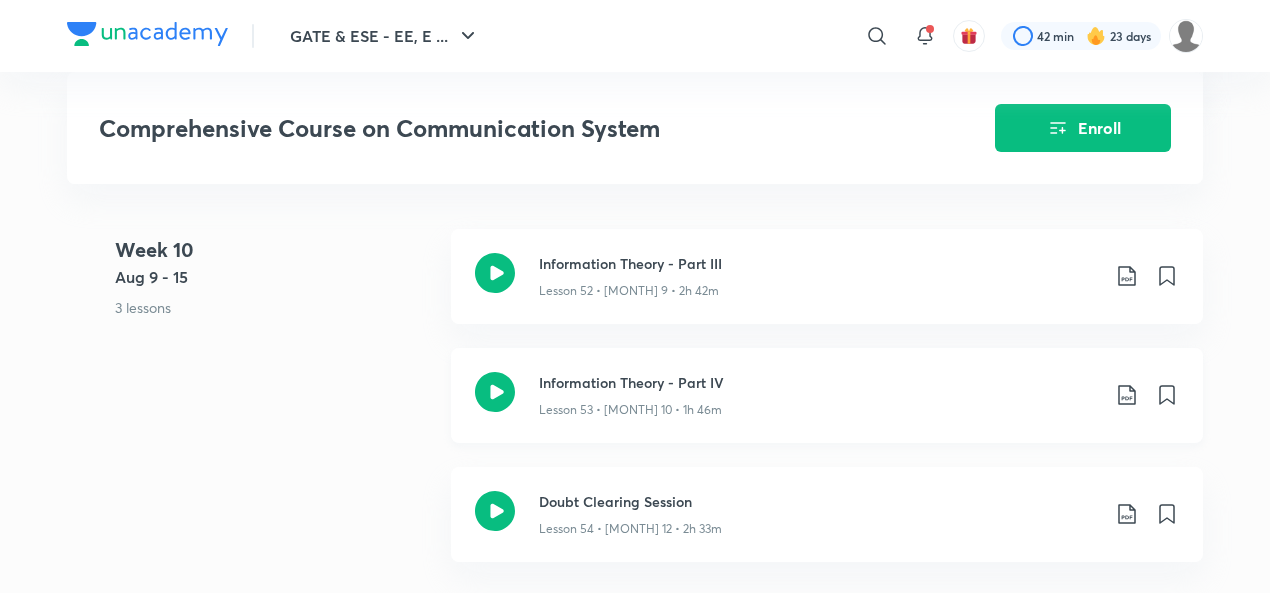 click 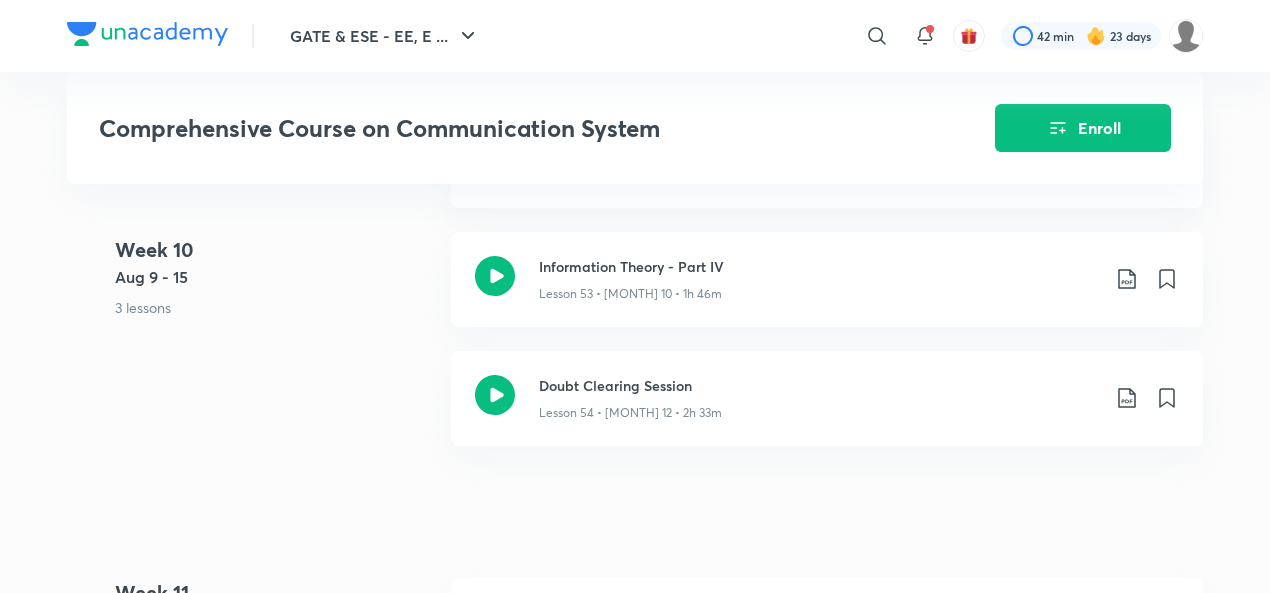 scroll, scrollTop: 9172, scrollLeft: 0, axis: vertical 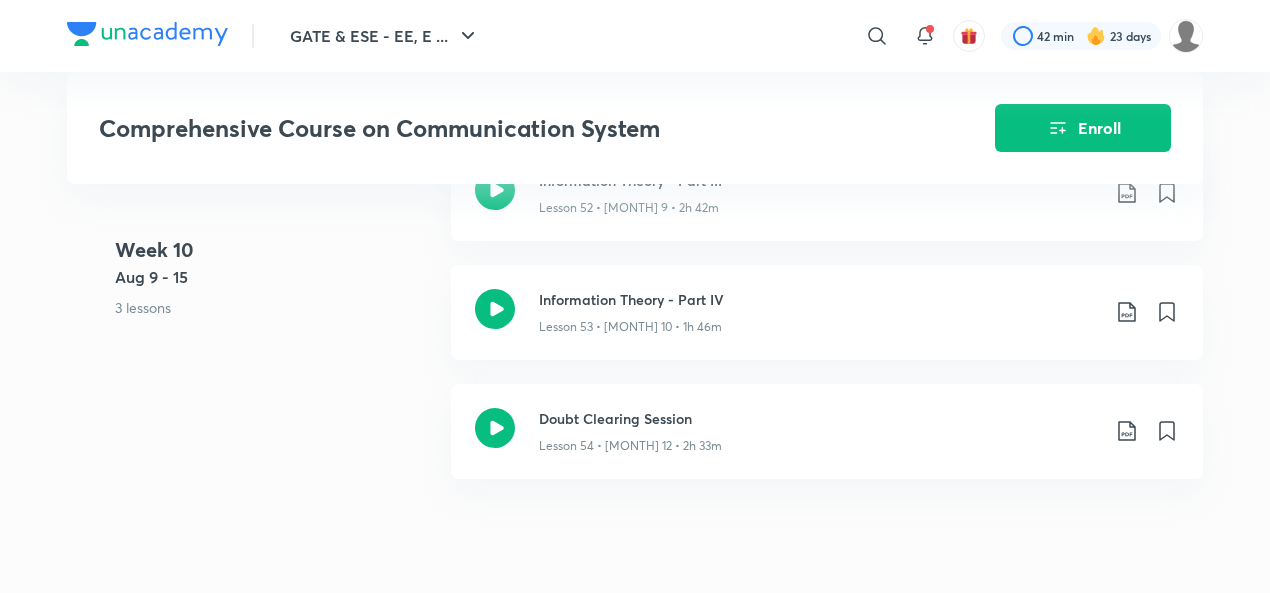 click on "Doubt Clearing Session Lesson 54  •  [MONTH] 12  •  2h 33m" at bounding box center (827, 443) 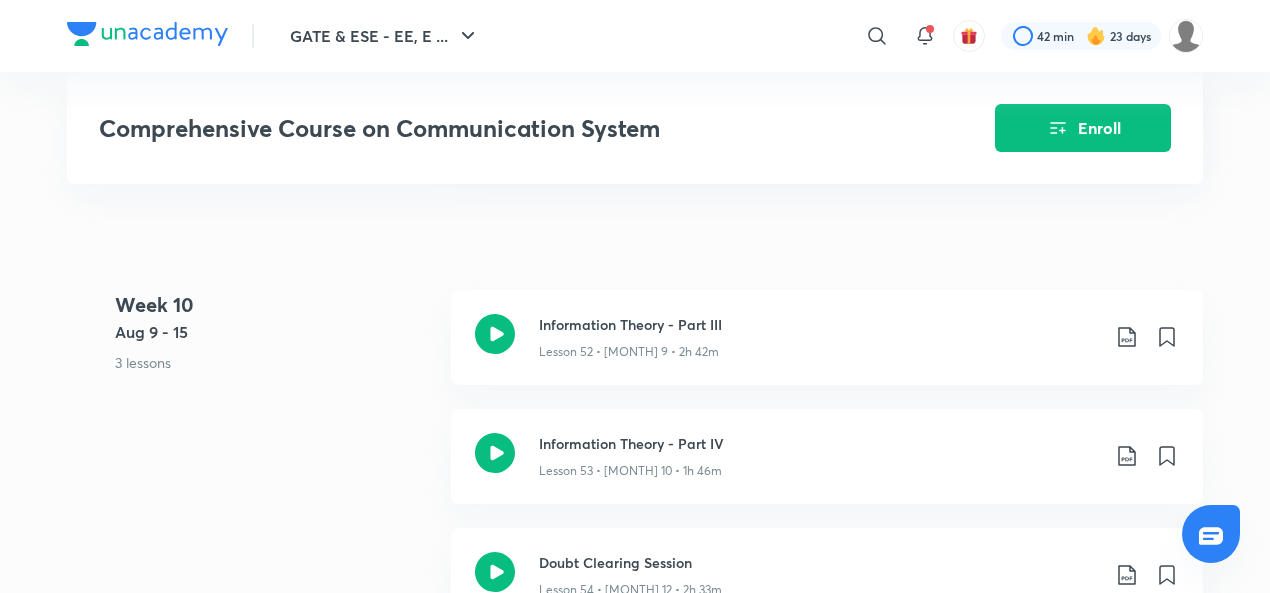 scroll, scrollTop: 9040, scrollLeft: 0, axis: vertical 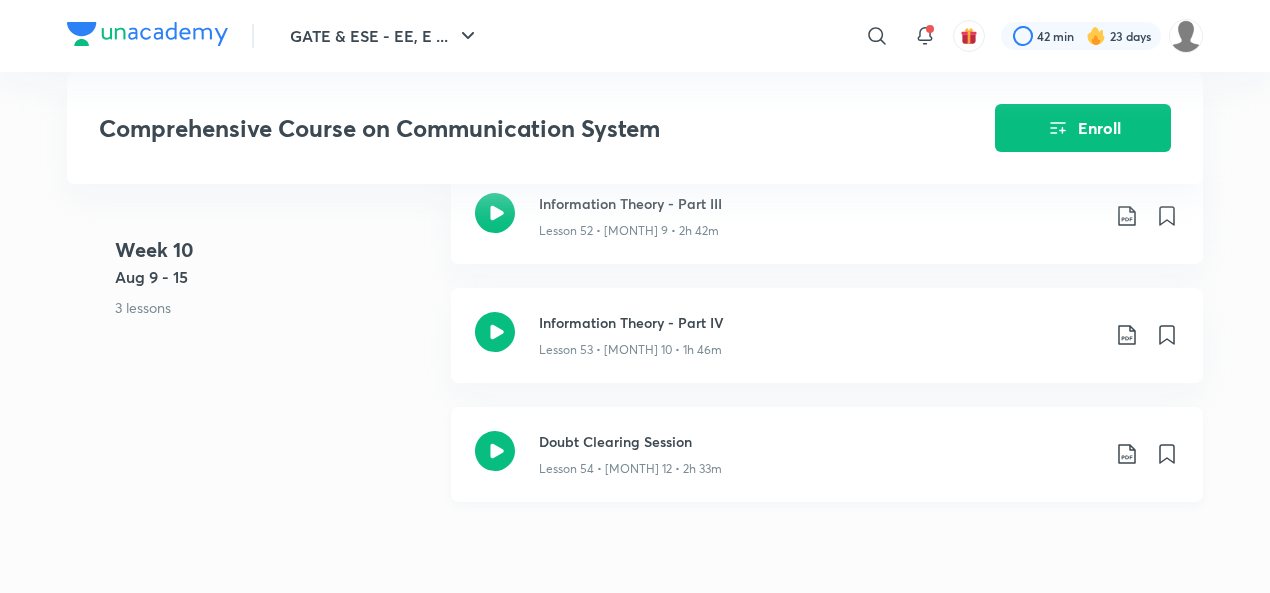 click 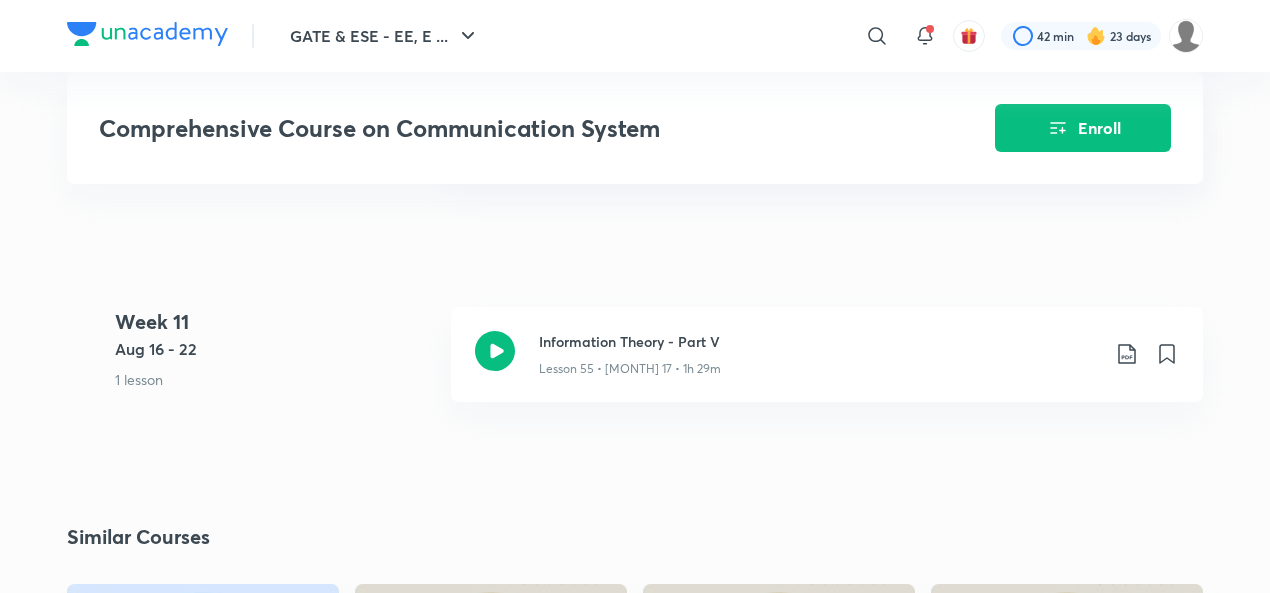 scroll, scrollTop: 9390, scrollLeft: 0, axis: vertical 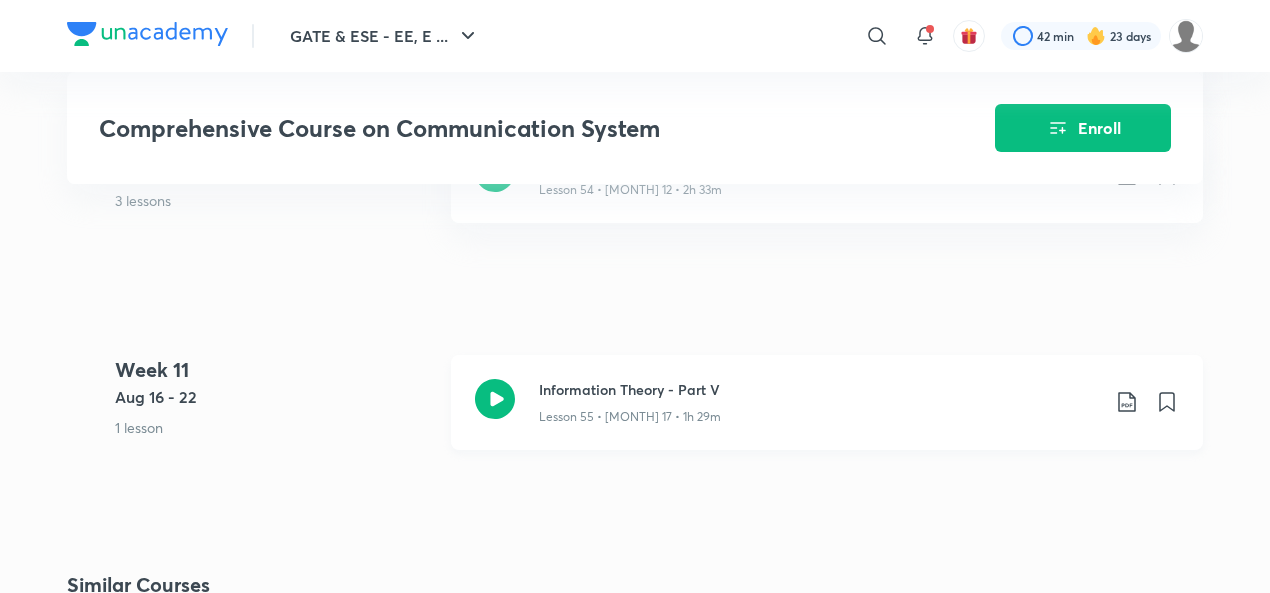 click 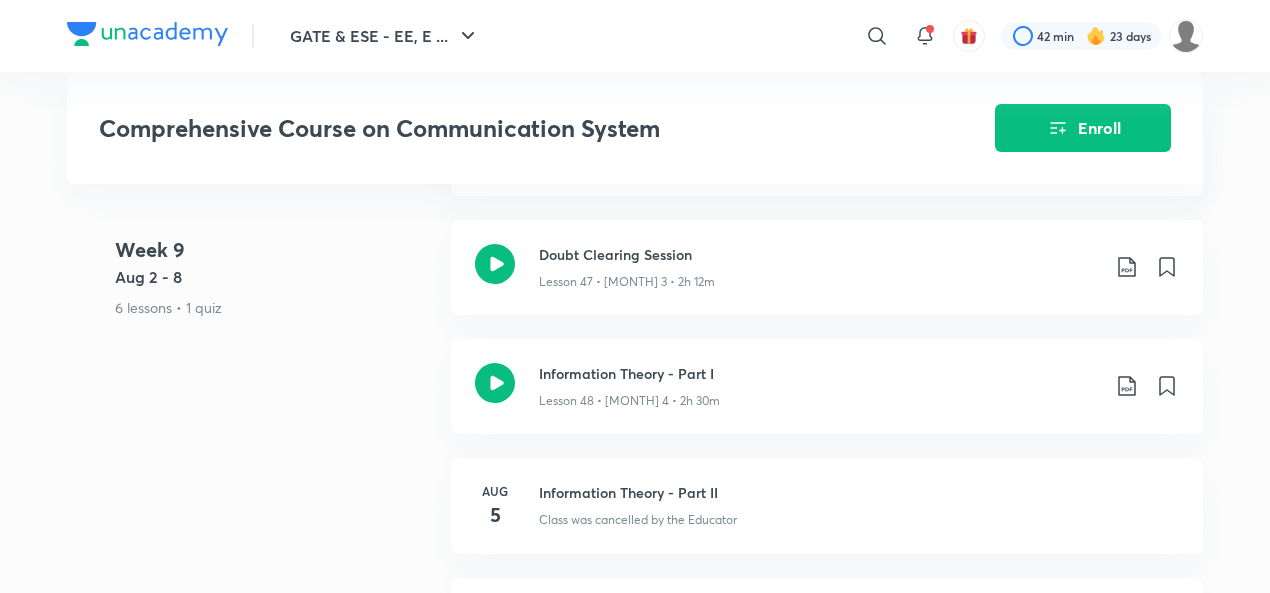 scroll, scrollTop: 8234, scrollLeft: 0, axis: vertical 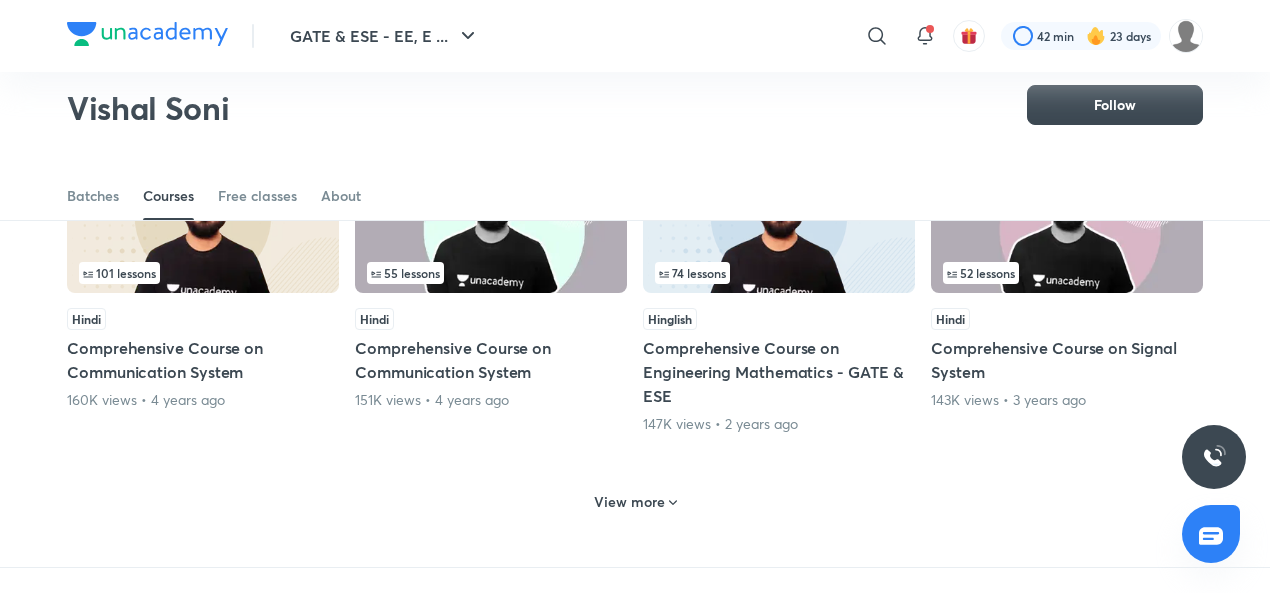 click on "View more" at bounding box center [629, 502] 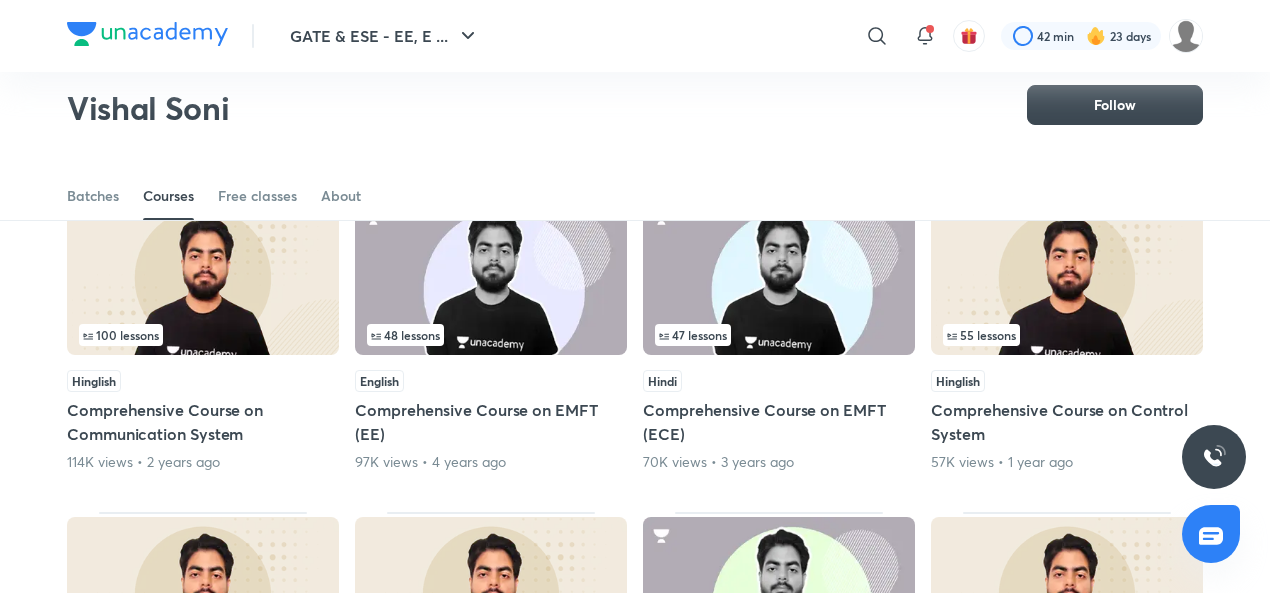 scroll, scrollTop: 1508, scrollLeft: 0, axis: vertical 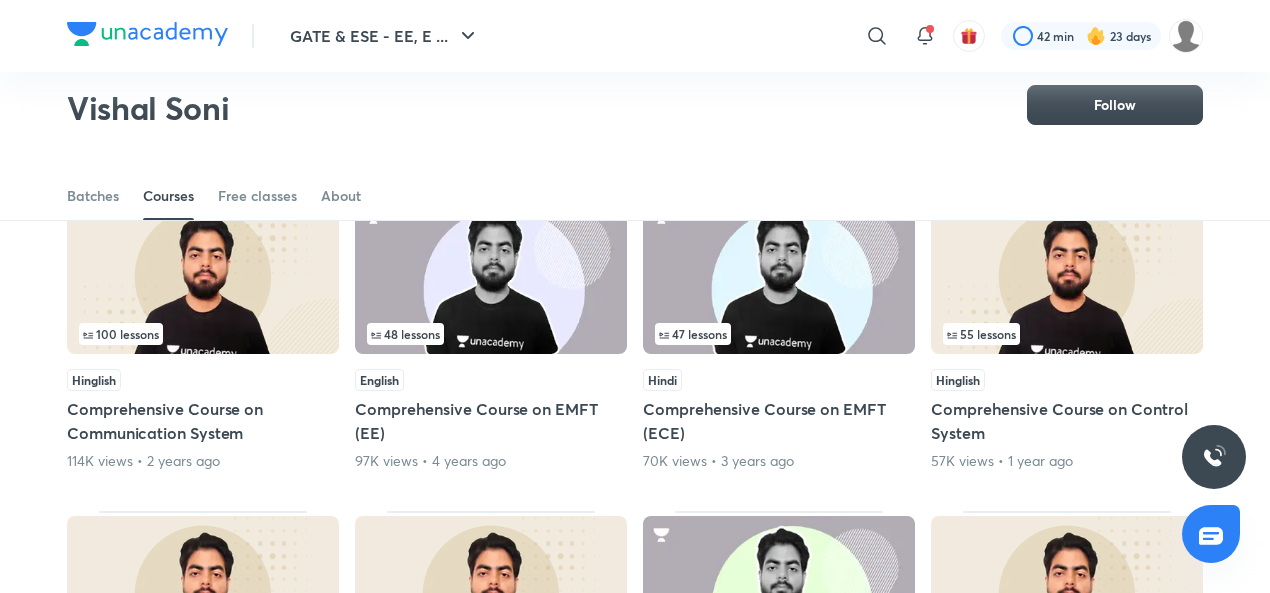 click at bounding box center (203, 276) 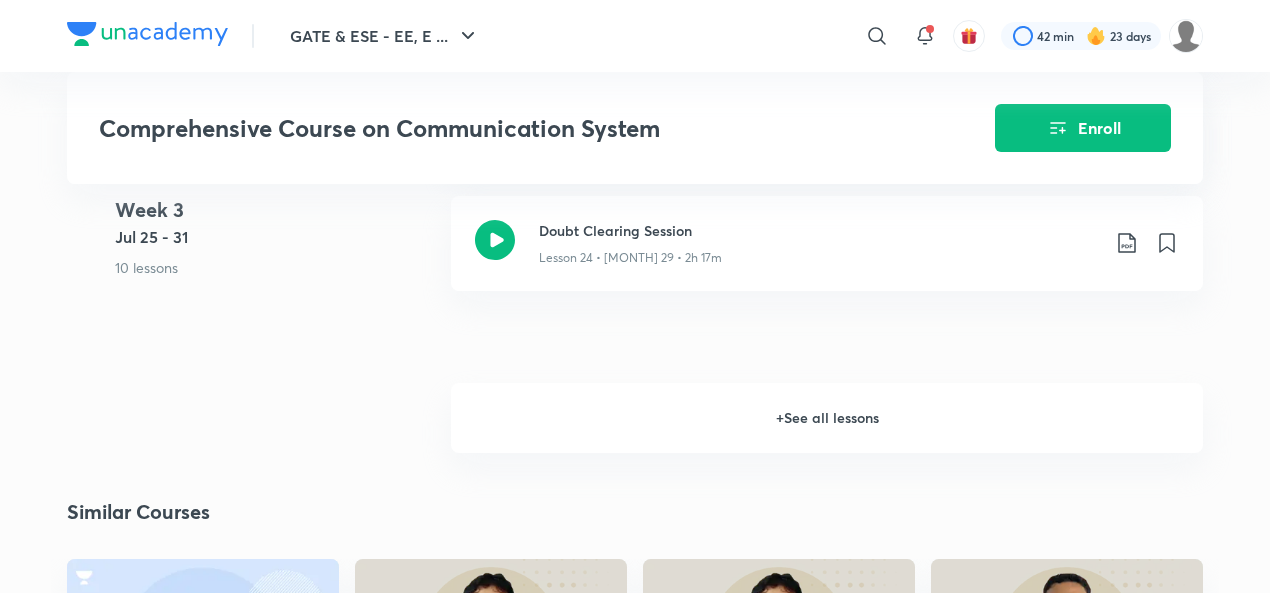 scroll, scrollTop: 4162, scrollLeft: 0, axis: vertical 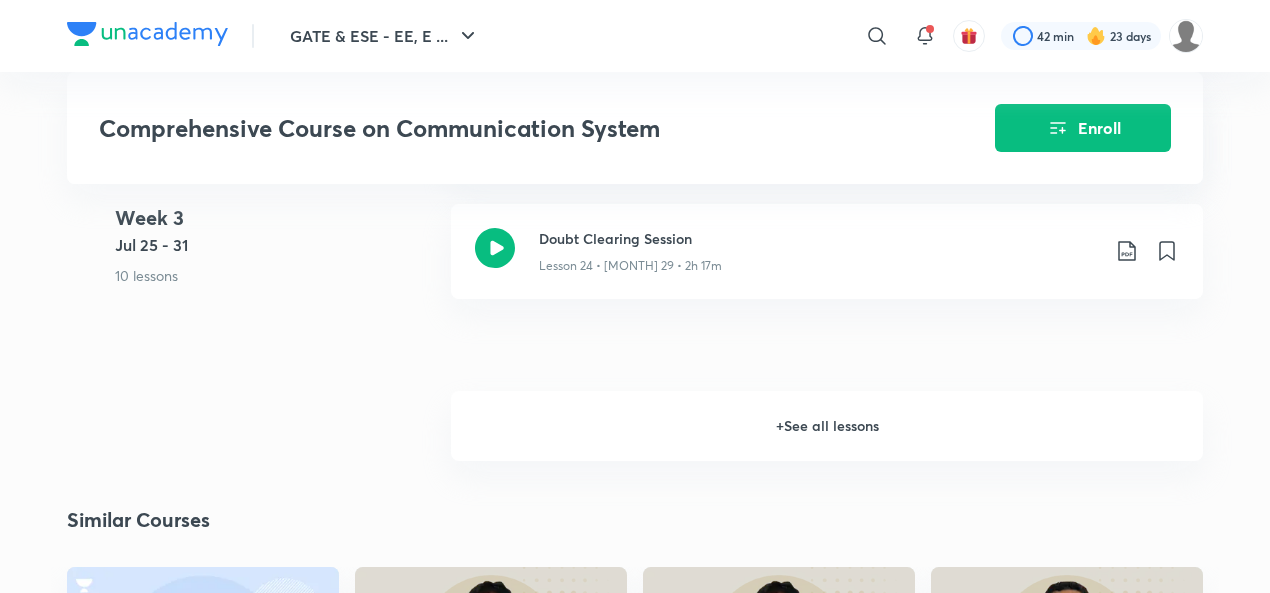 click on "+  See all lessons" at bounding box center [827, 426] 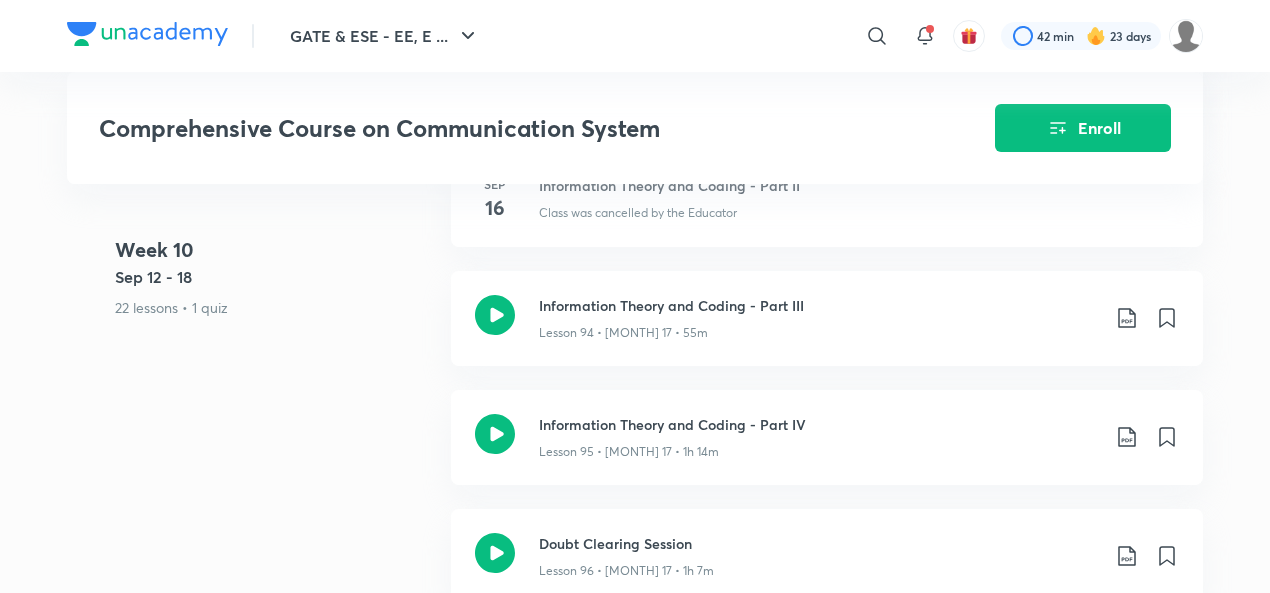 scroll, scrollTop: 13553, scrollLeft: 0, axis: vertical 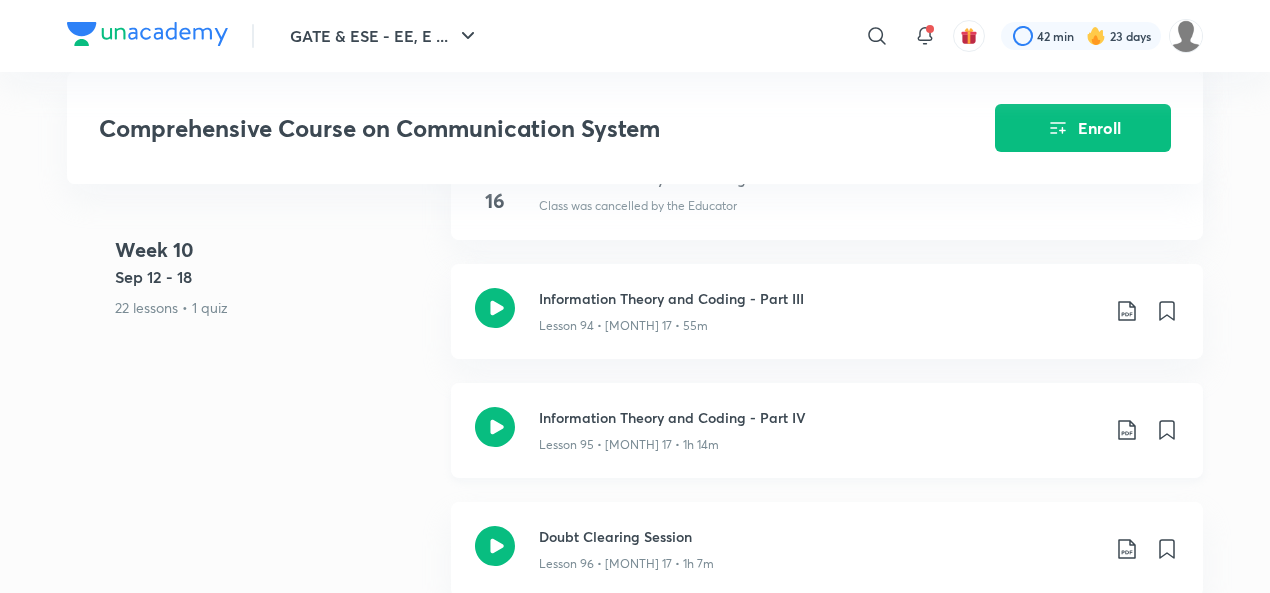 click 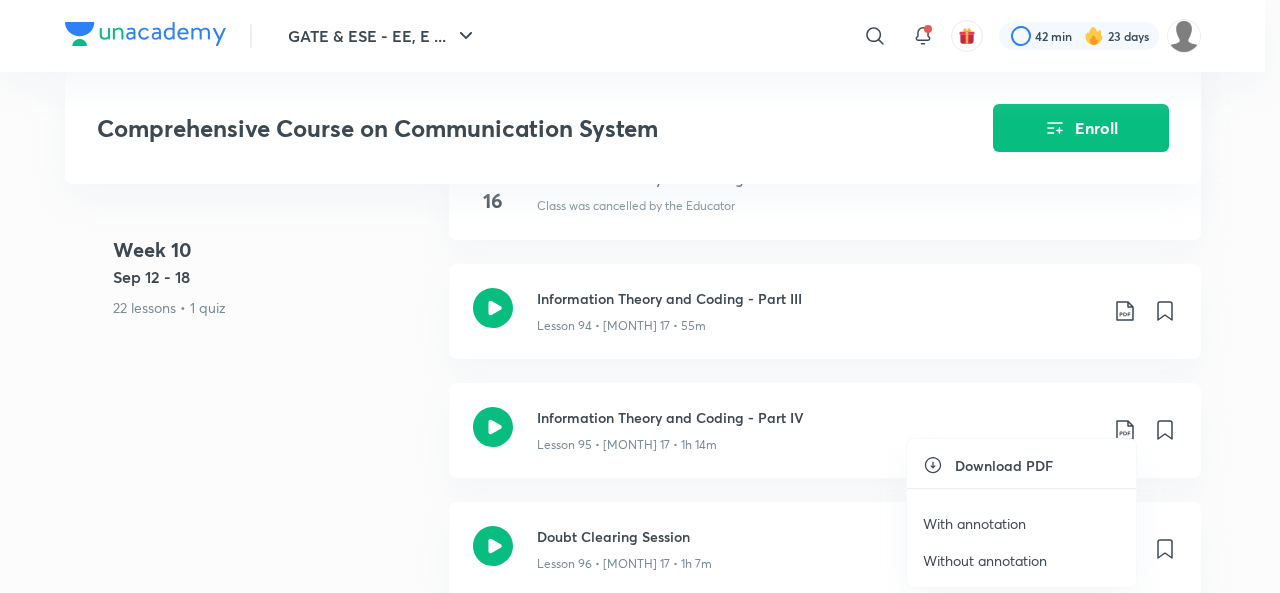 click on "With annotation" at bounding box center [974, 523] 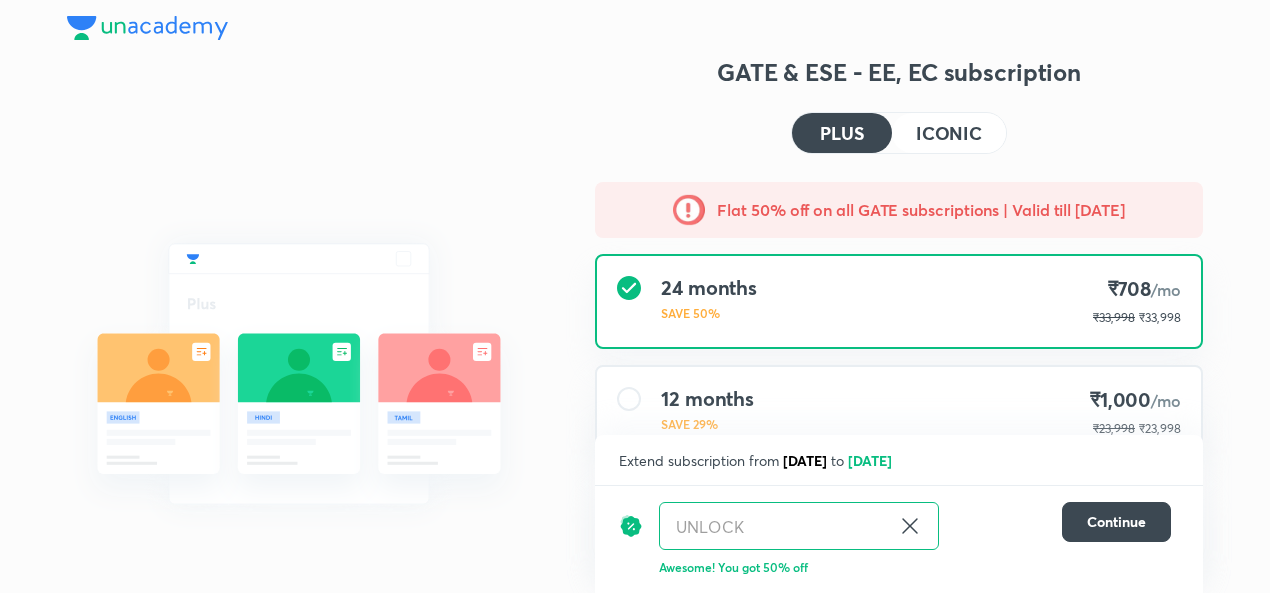 scroll, scrollTop: 0, scrollLeft: 0, axis: both 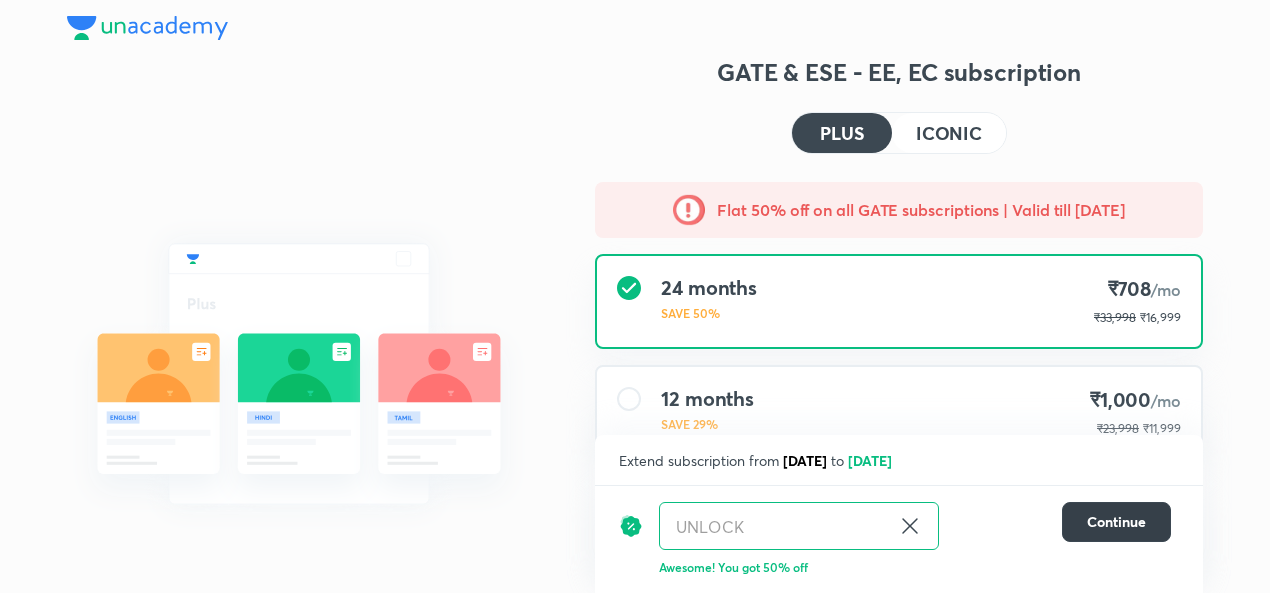 click on "Continue" at bounding box center (1116, 522) 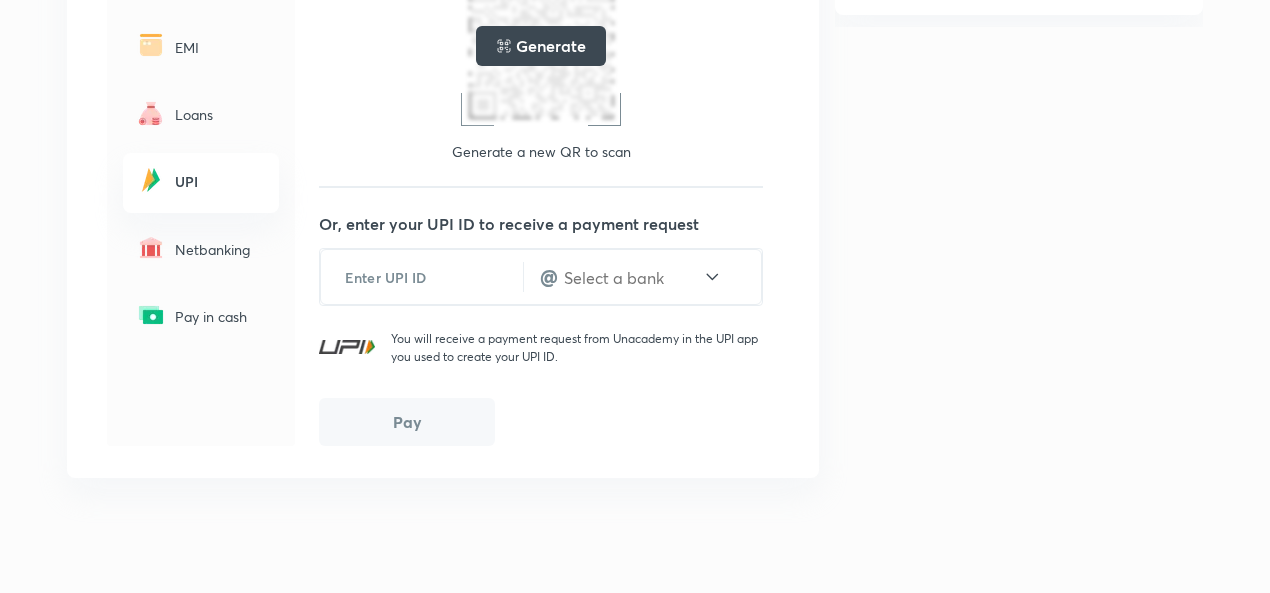 scroll, scrollTop: 0, scrollLeft: 0, axis: both 